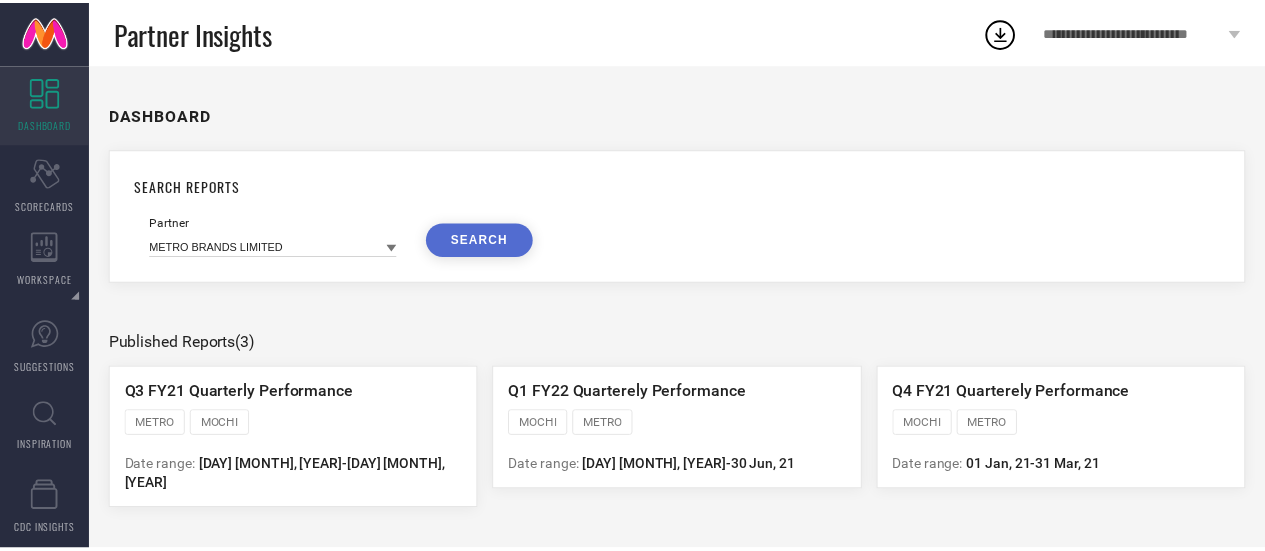scroll, scrollTop: 0, scrollLeft: 0, axis: both 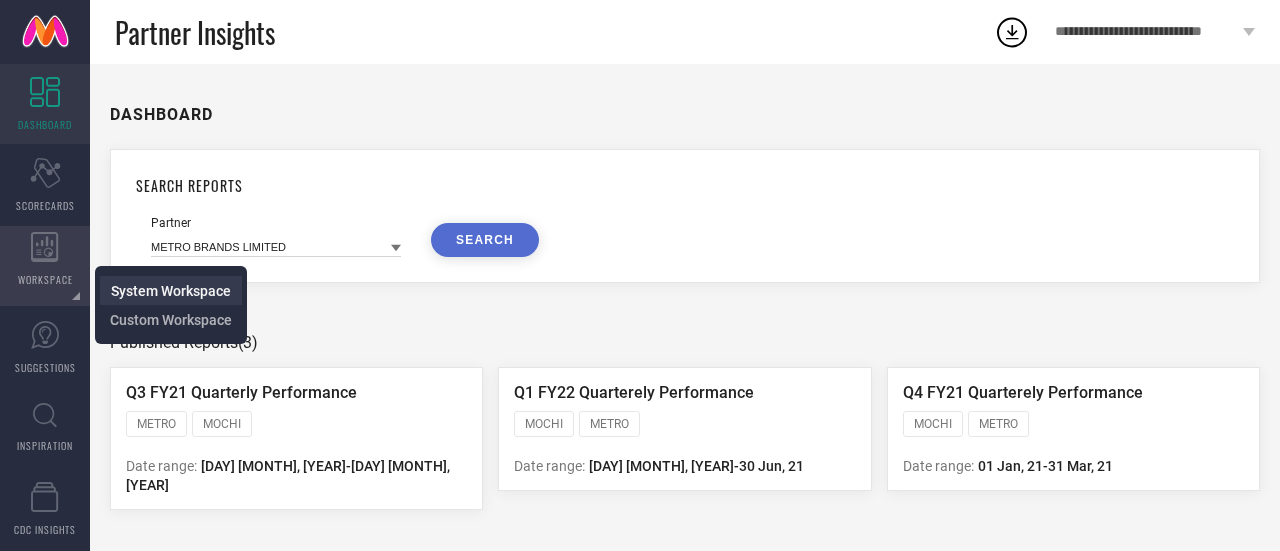 click on "System Workspace" at bounding box center [171, 291] 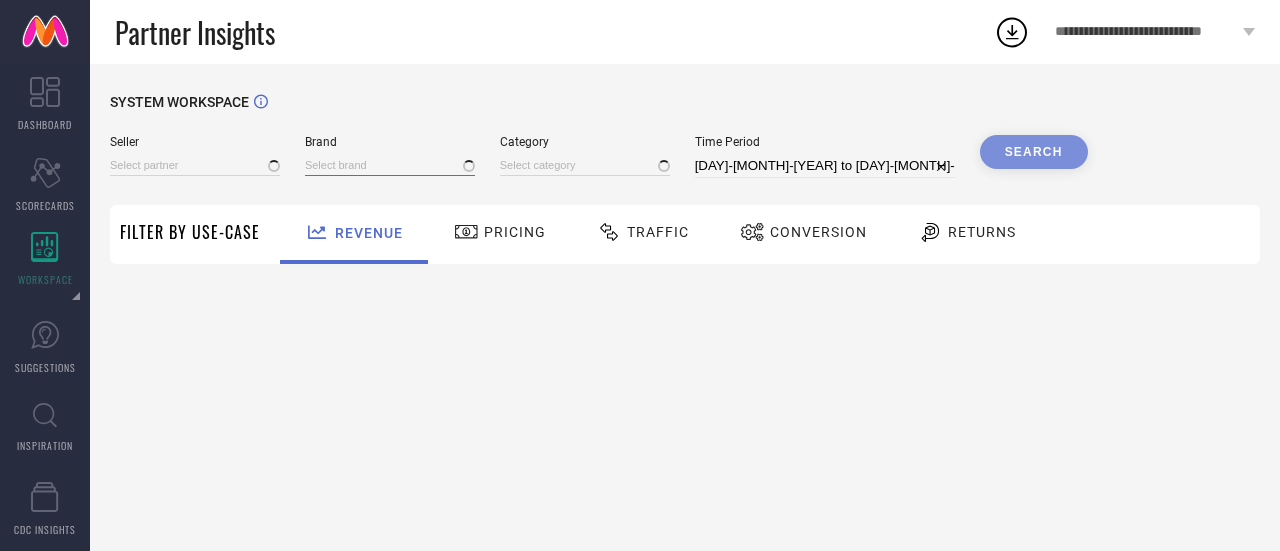 click at bounding box center [390, 165] 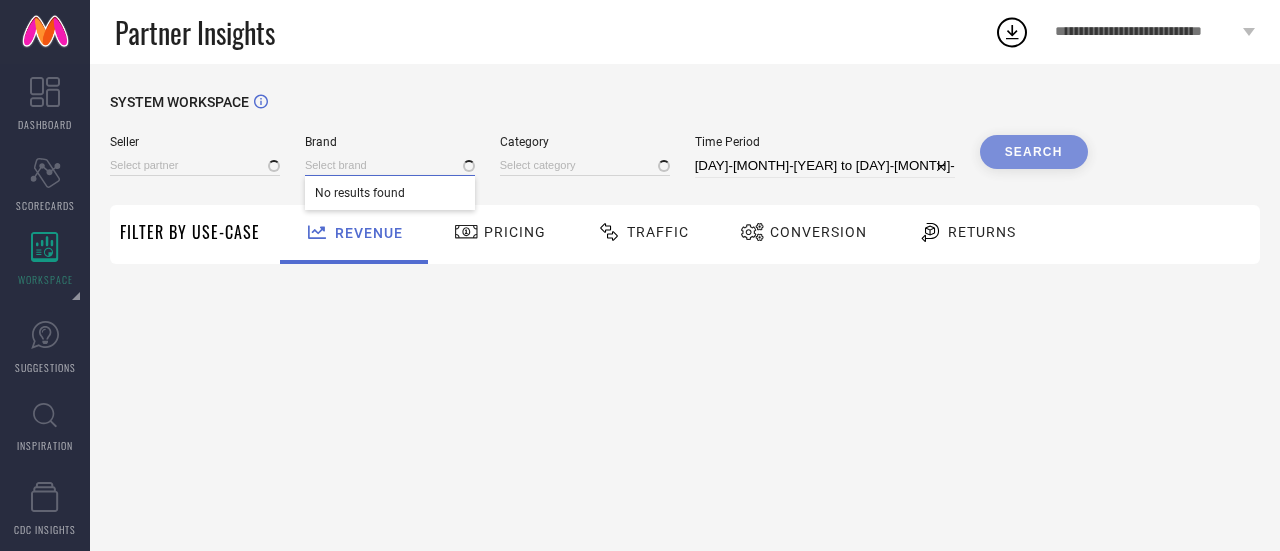 type on "All" 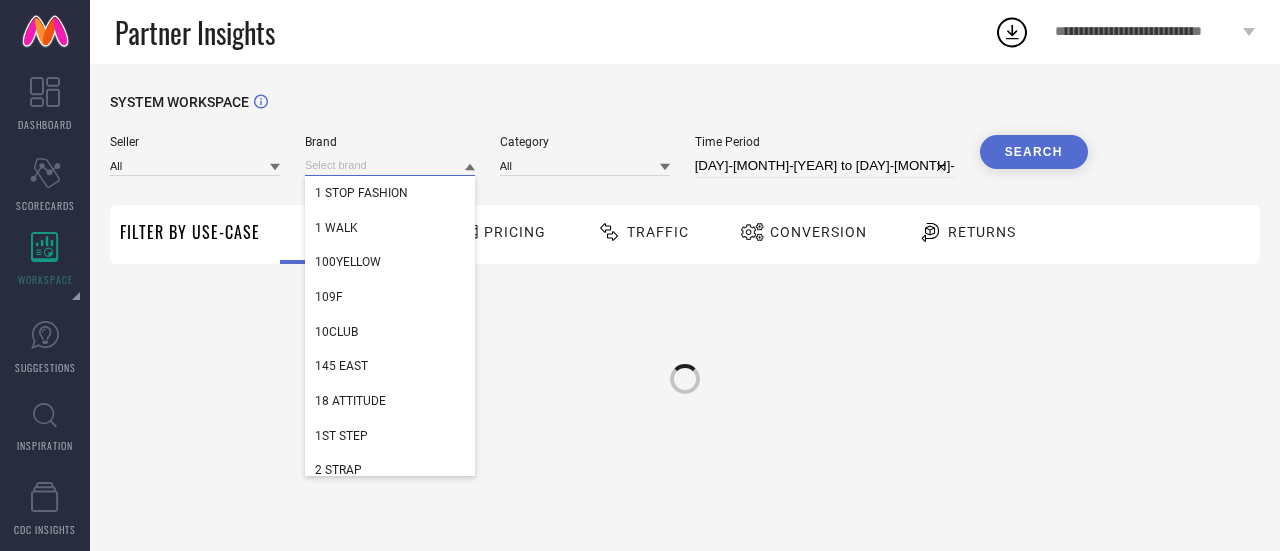 paste on "LIVING ROOTS" 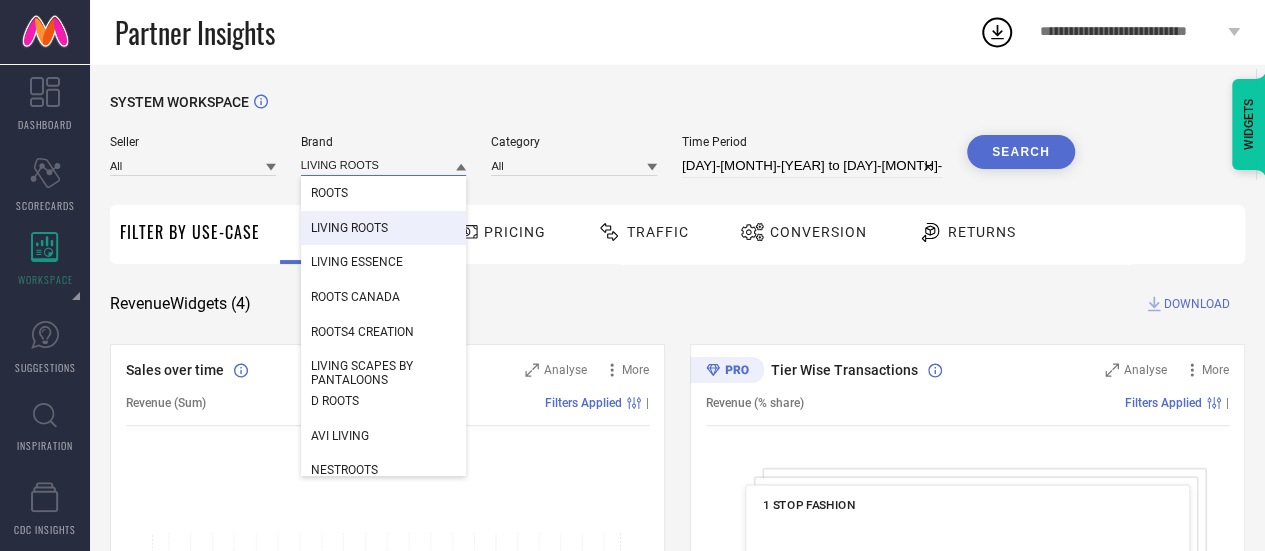 type on "LIVING ROOTS" 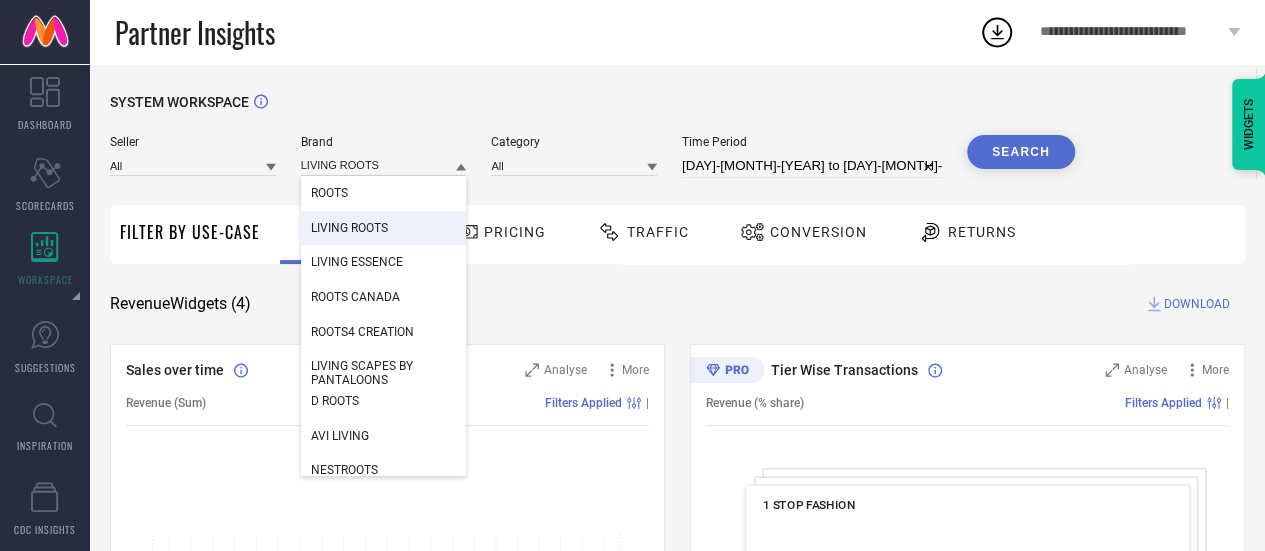 click on "LIVING ROOTS" at bounding box center (349, 228) 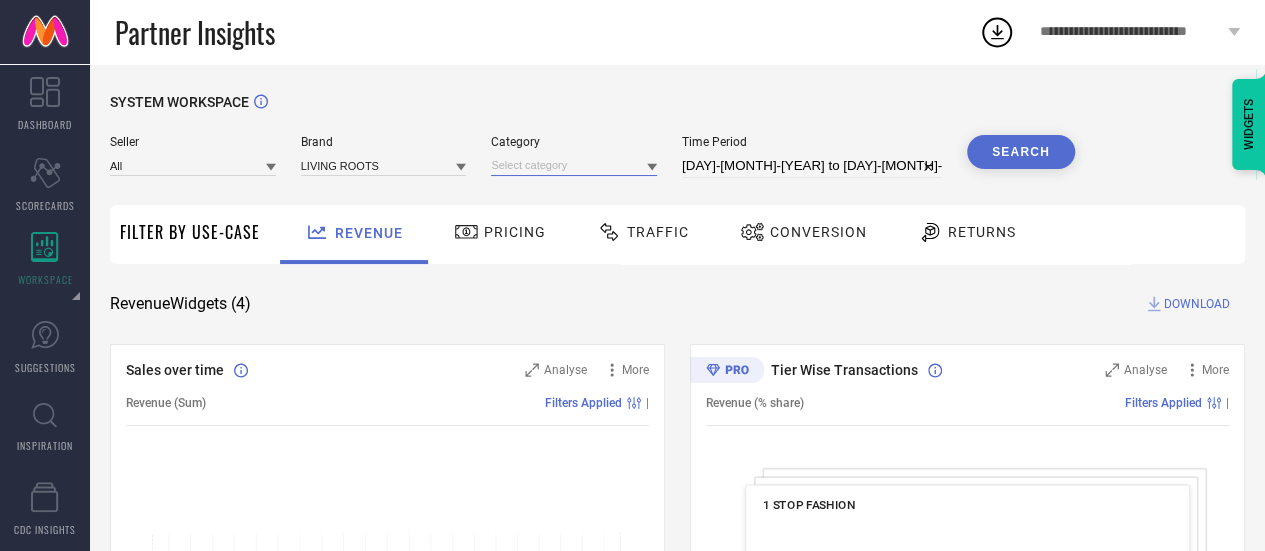 click at bounding box center (574, 165) 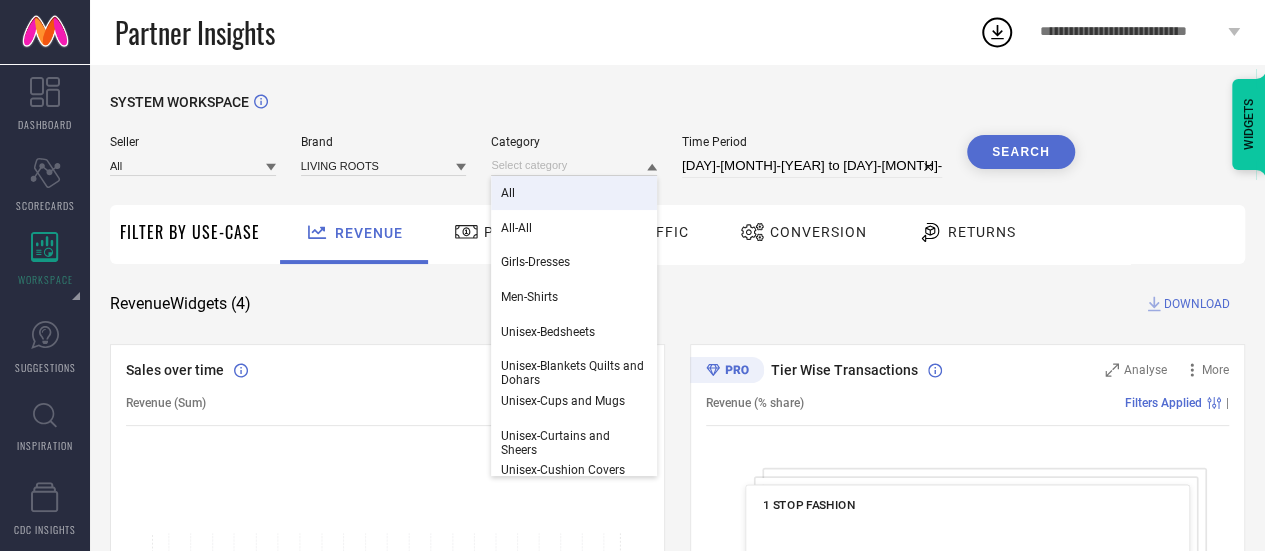 click on "All" at bounding box center (574, 193) 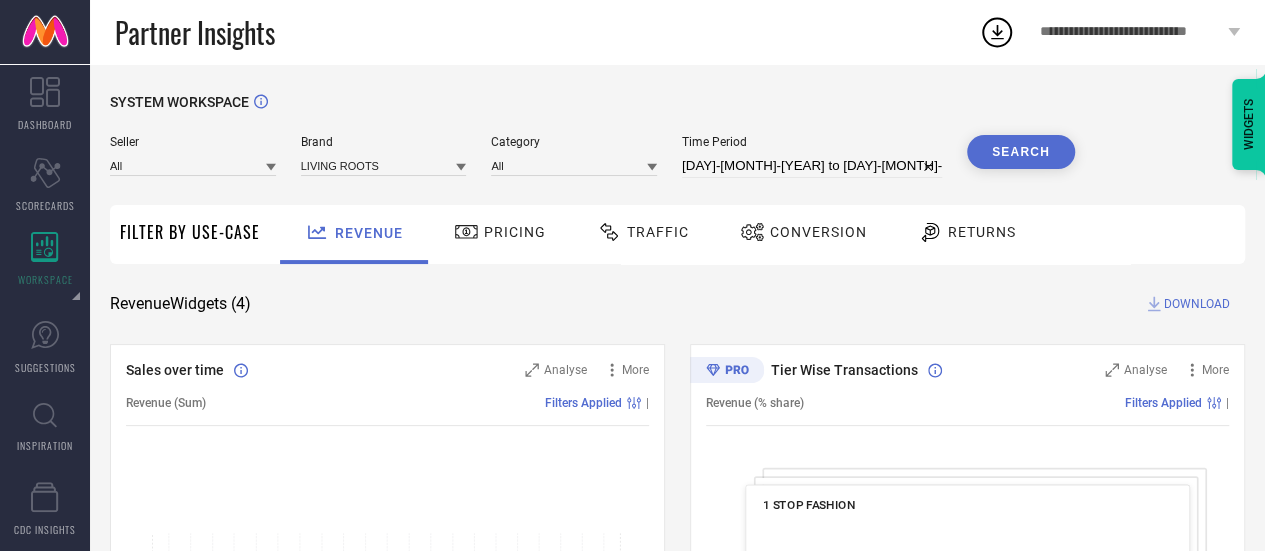 select on "5" 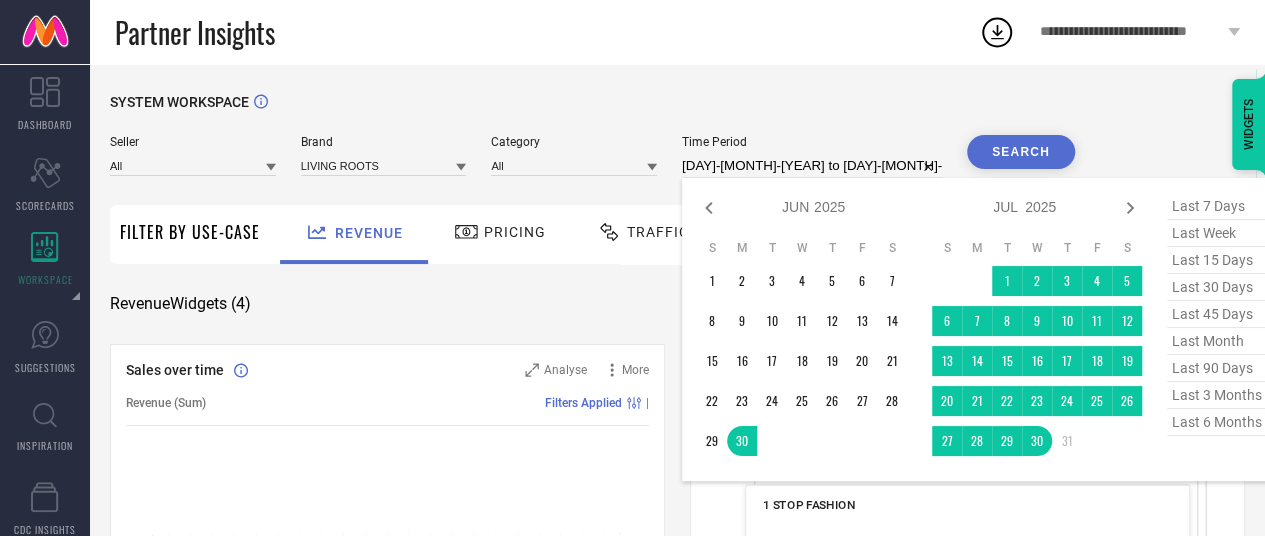 click on "[DAY]-[MONTH]-[YEAR] to [DAY]-[MONTH]-[YEAR]" at bounding box center (812, 166) 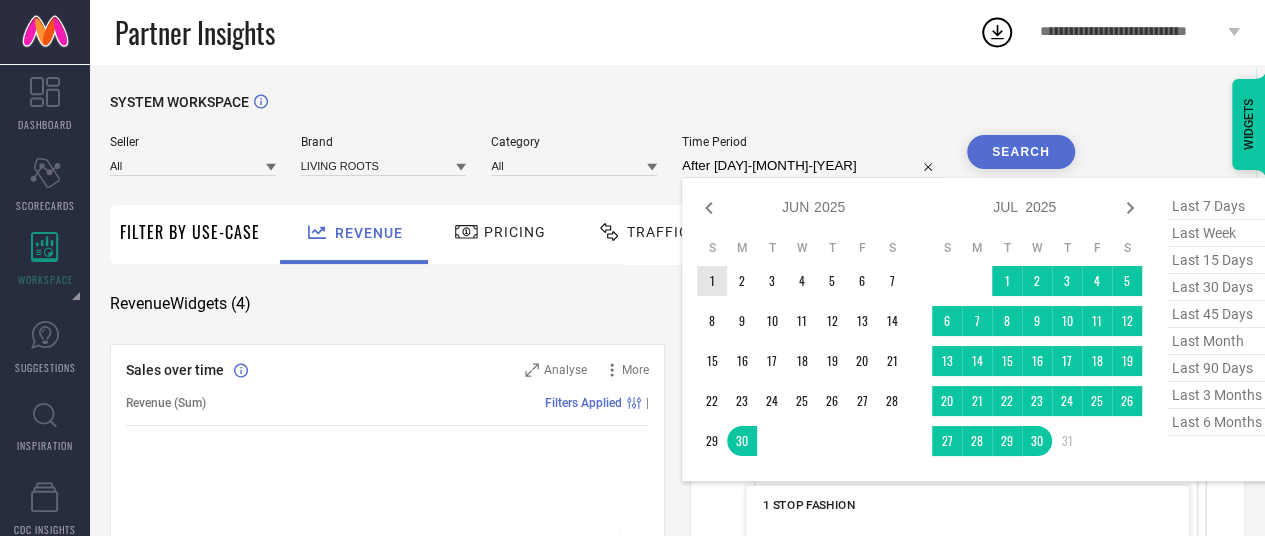 click on "1" at bounding box center (712, 281) 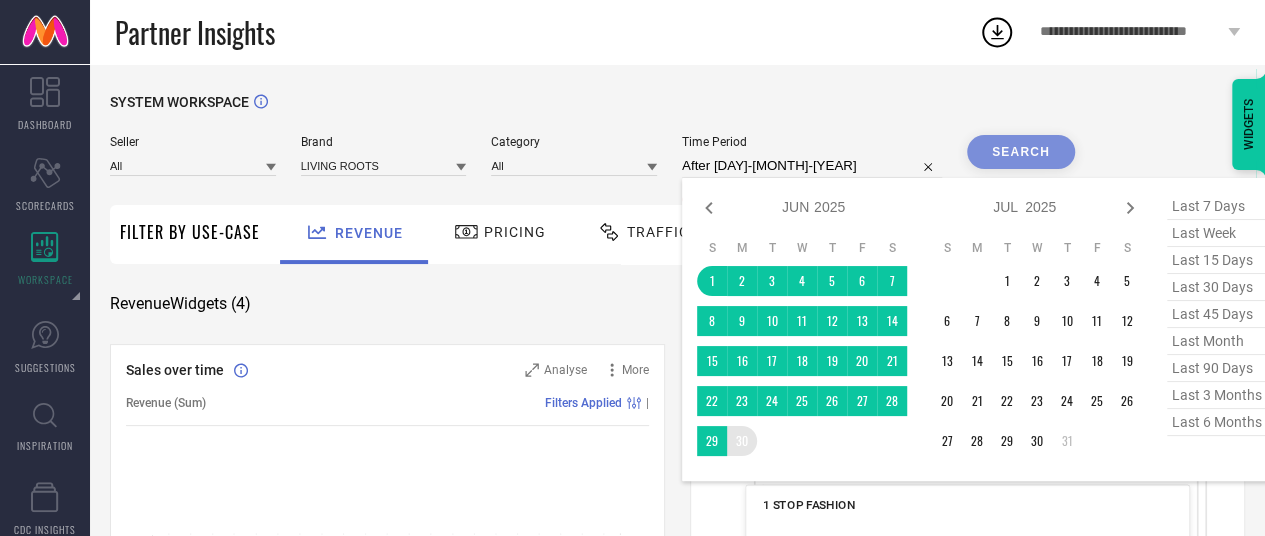 type on "[DAY]-[MONTH]-[YEAR] to [DAY]-[MONTH]-[YEAR]" 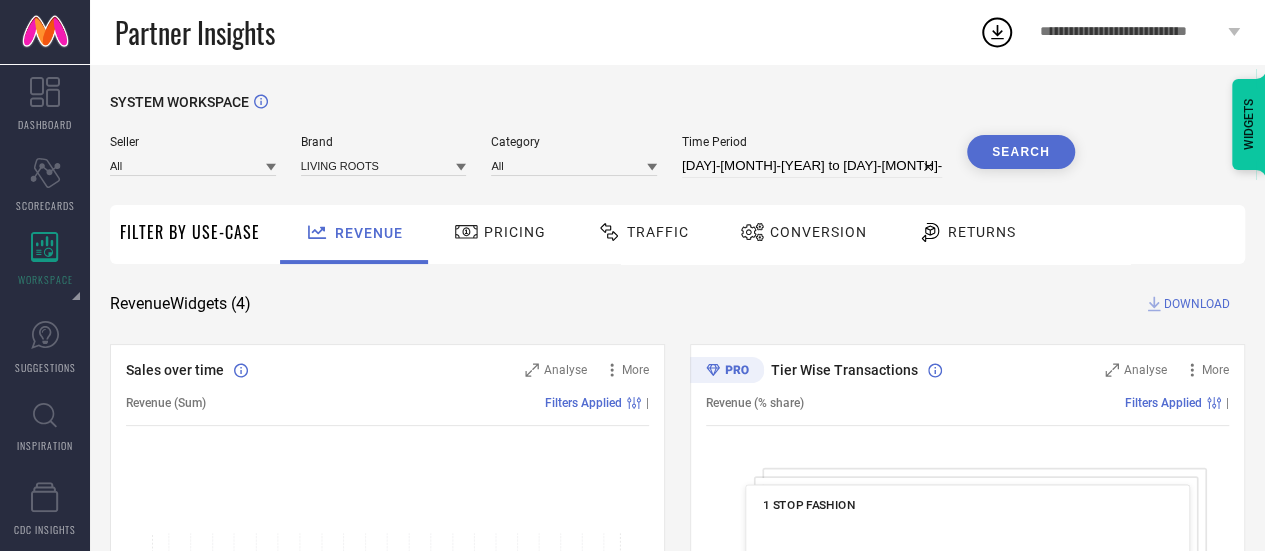 click on "Search" at bounding box center (1021, 152) 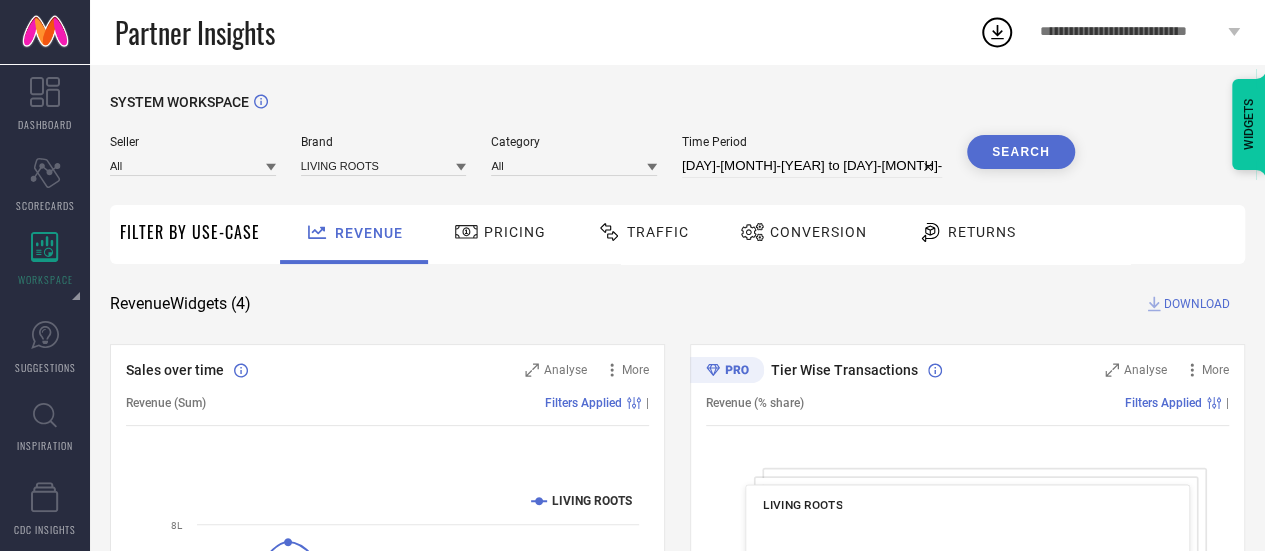 click on "Search" at bounding box center (1021, 152) 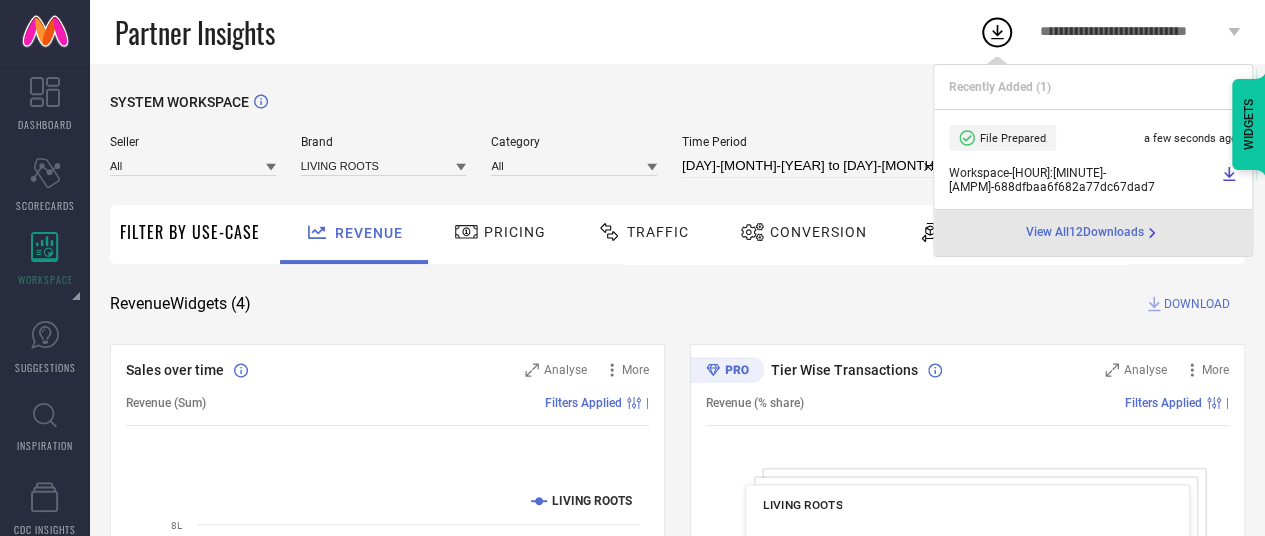 select on "5" 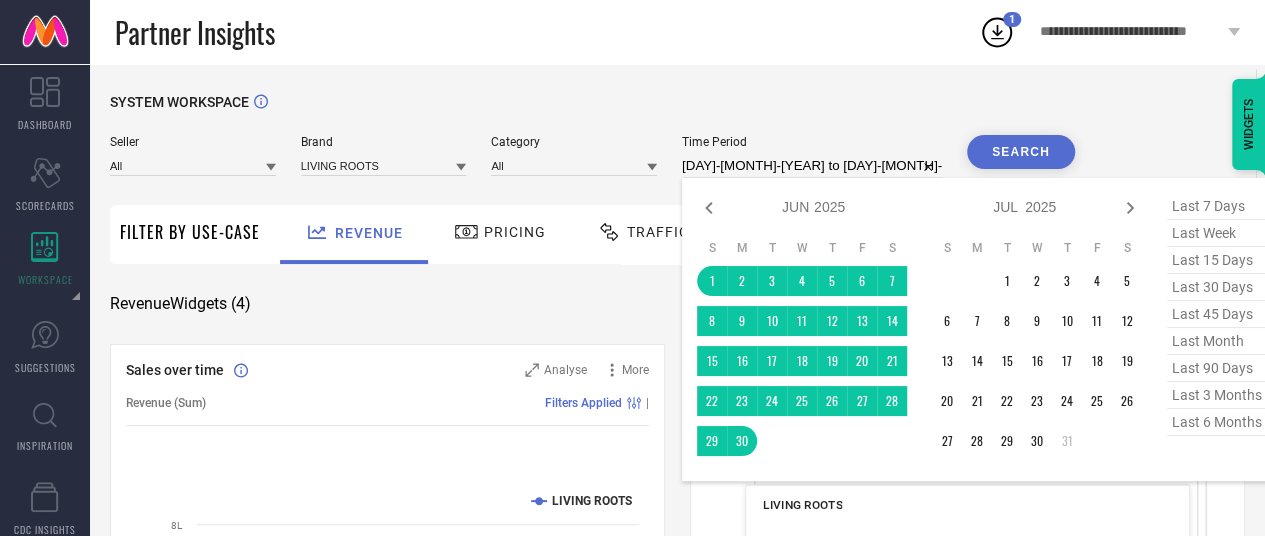 click on "[DAY]-[MONTH]-[YEAR] to [DAY]-[MONTH]-[YEAR]" at bounding box center (812, 166) 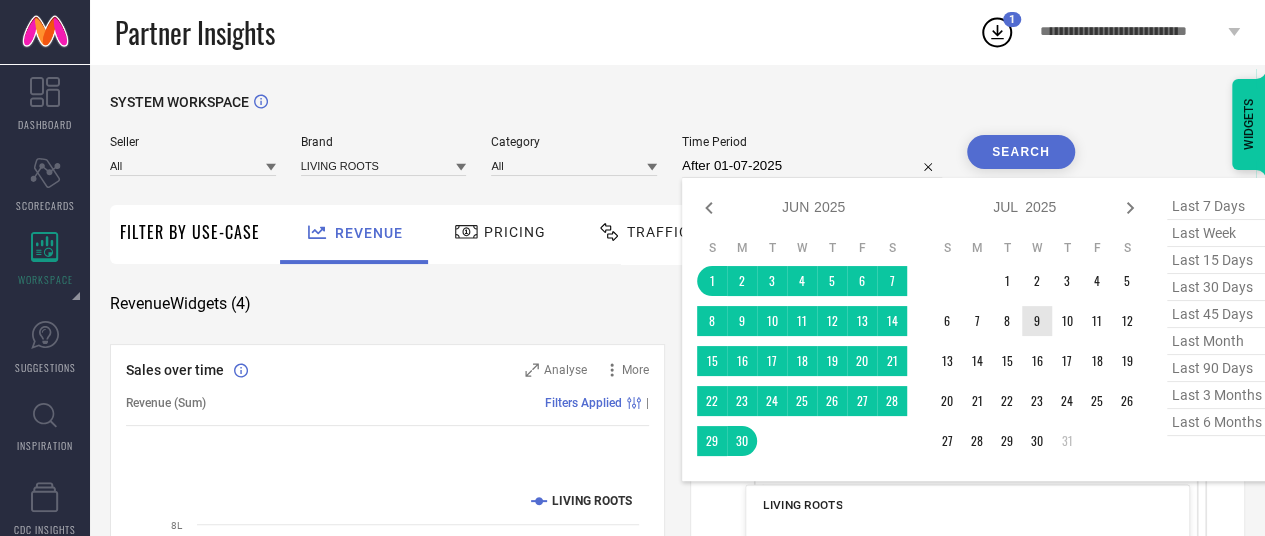 click on "S M T W T F S 1 2 3 4 5 6 7 8 9 10 11 12 13 14 15 16 17 18 19 20 21 22 23 24 25 26 27 28 29 30 31" at bounding box center [1037, 348] 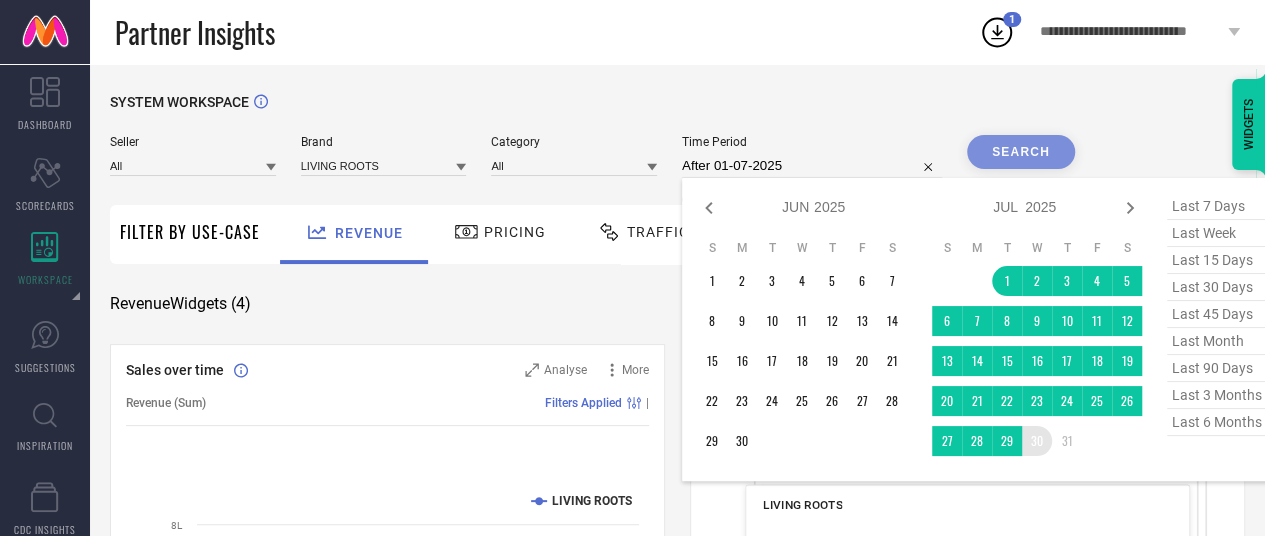 type on "[DATE] to [DATE]" 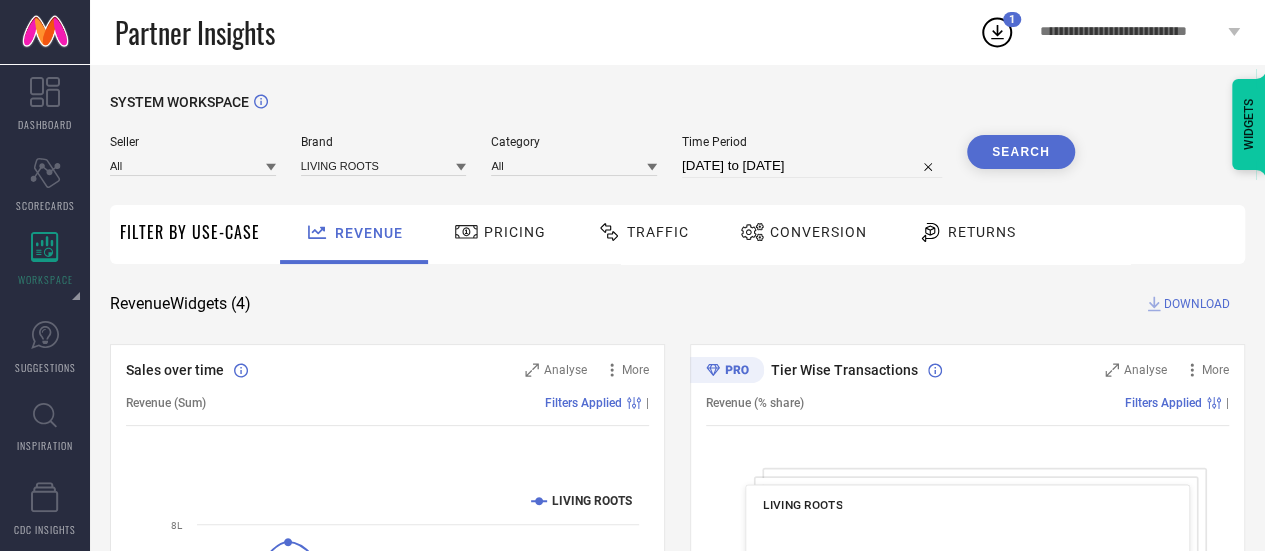 click on "Search" at bounding box center [1021, 152] 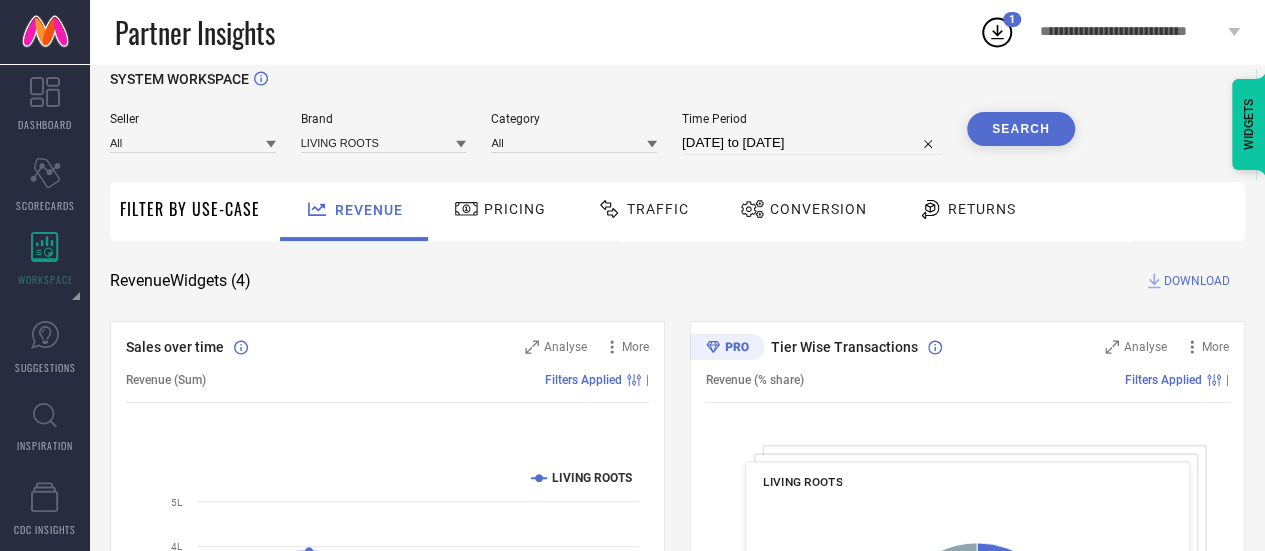 scroll, scrollTop: 22, scrollLeft: 0, axis: vertical 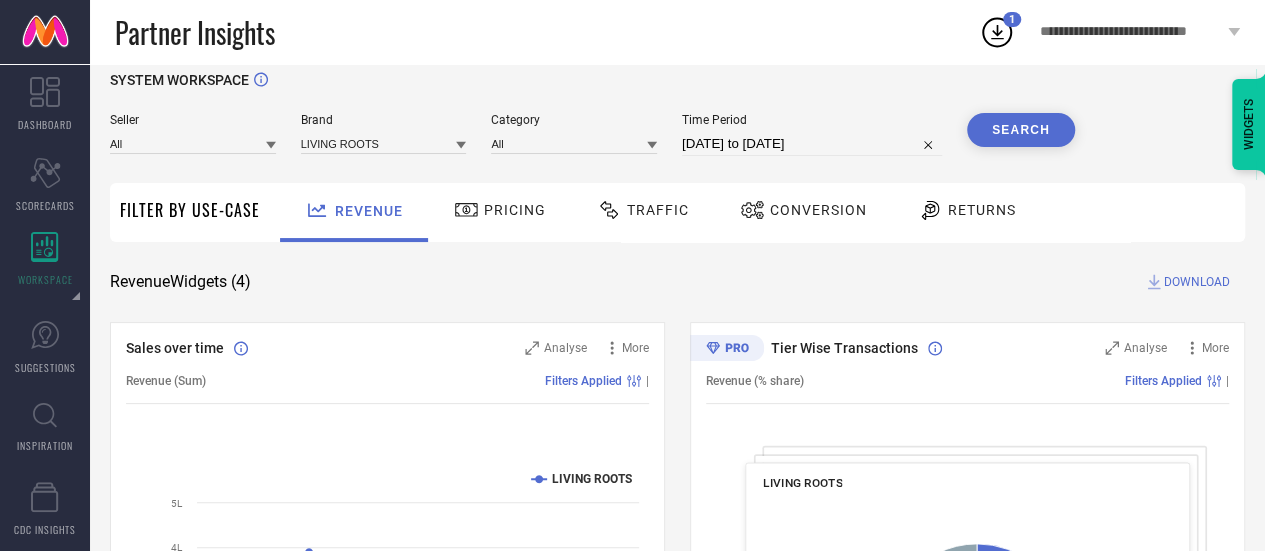 click on "DOWNLOAD" at bounding box center (1197, 282) 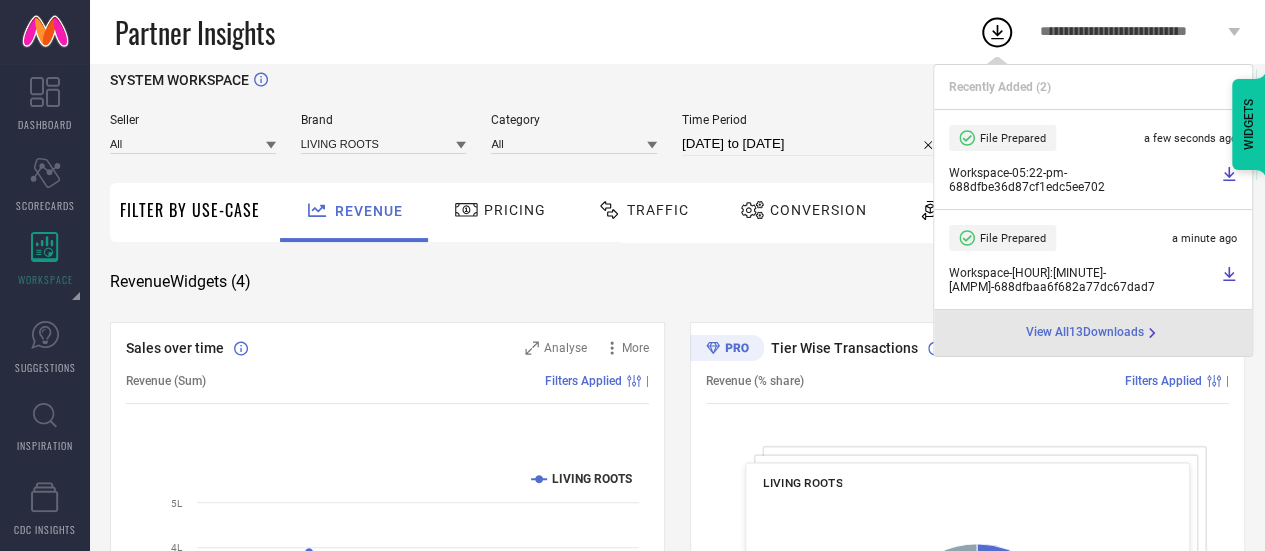 click at bounding box center [755, 210] 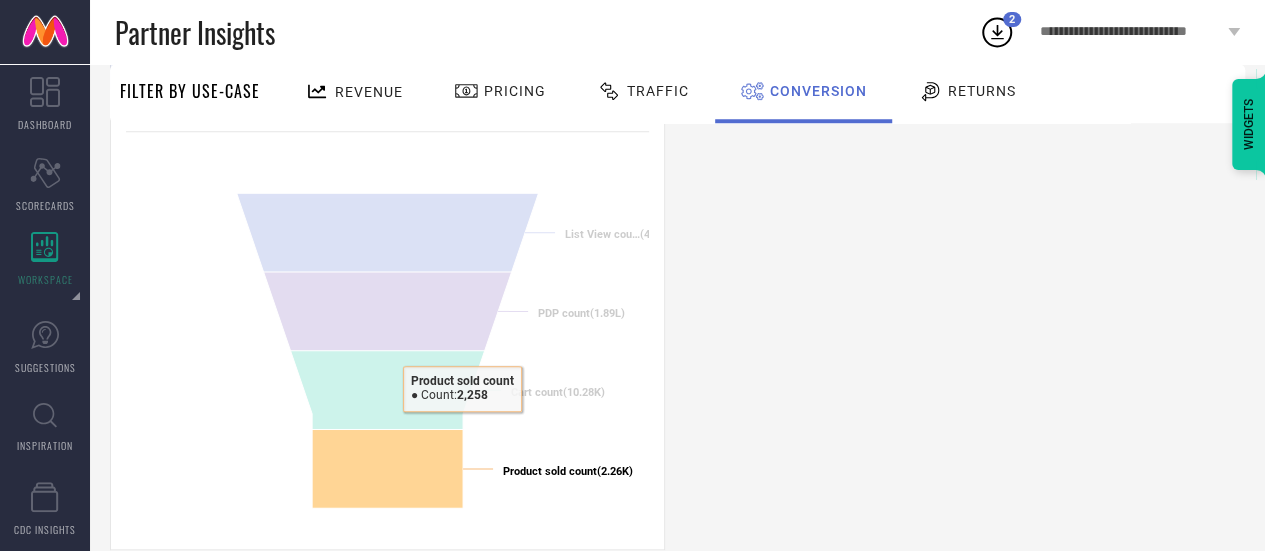 scroll, scrollTop: 834, scrollLeft: 0, axis: vertical 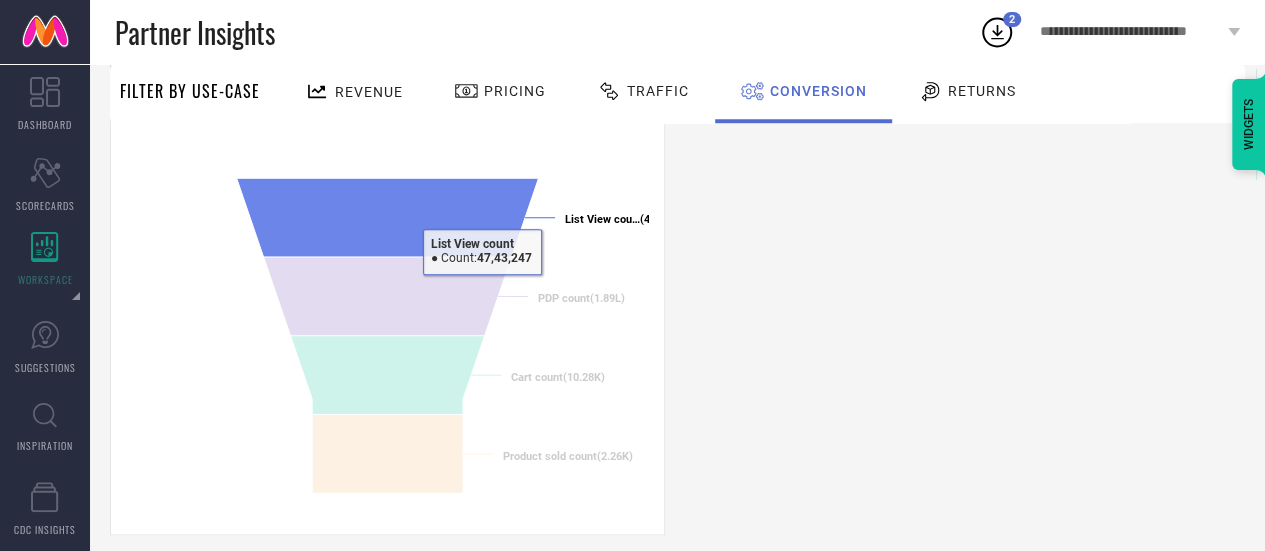 click 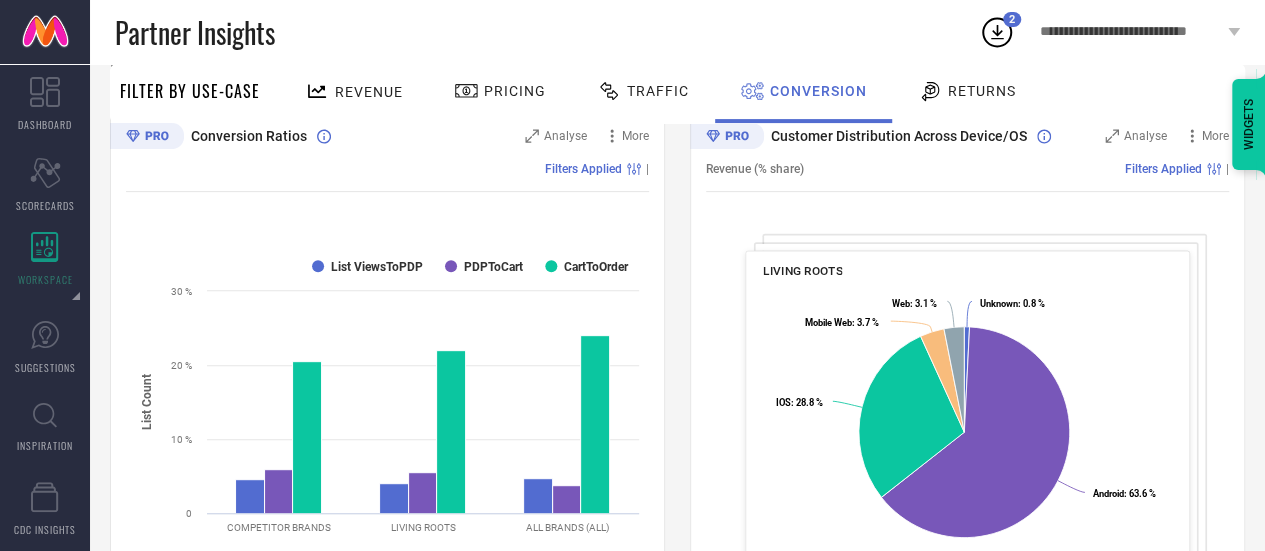 scroll, scrollTop: 0, scrollLeft: 0, axis: both 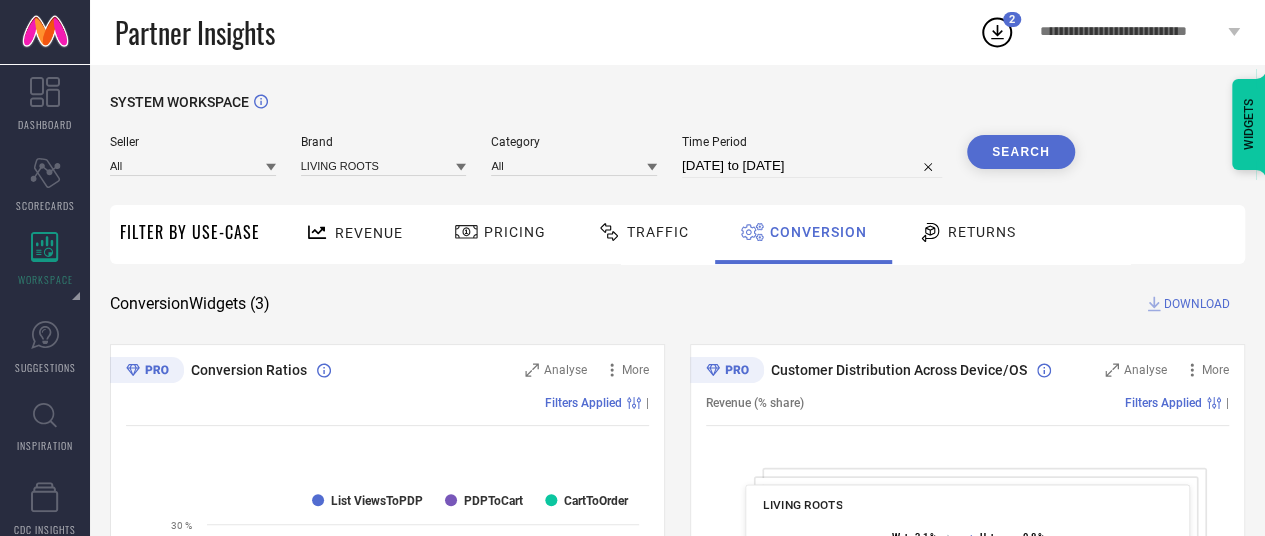 select on "6" 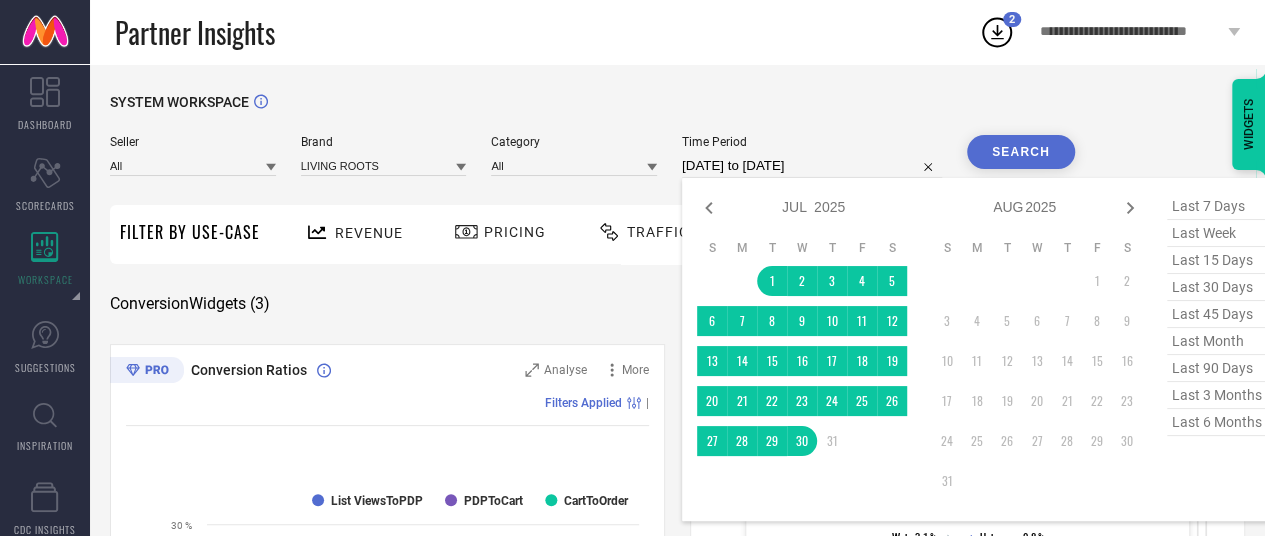 click on "[DATE] to [DATE]" at bounding box center (812, 166) 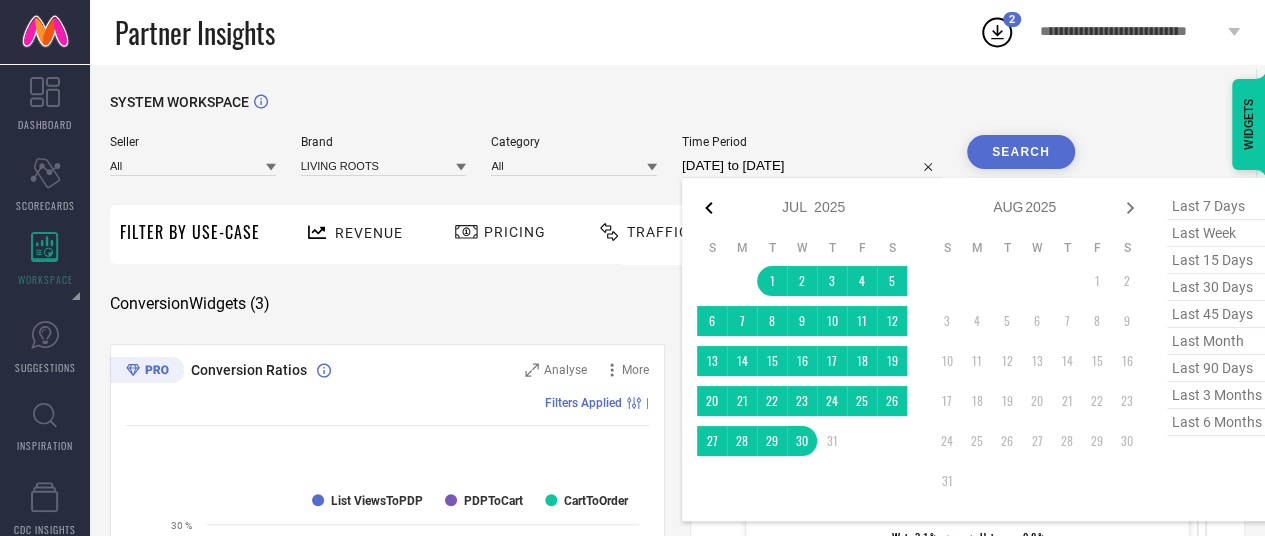 click 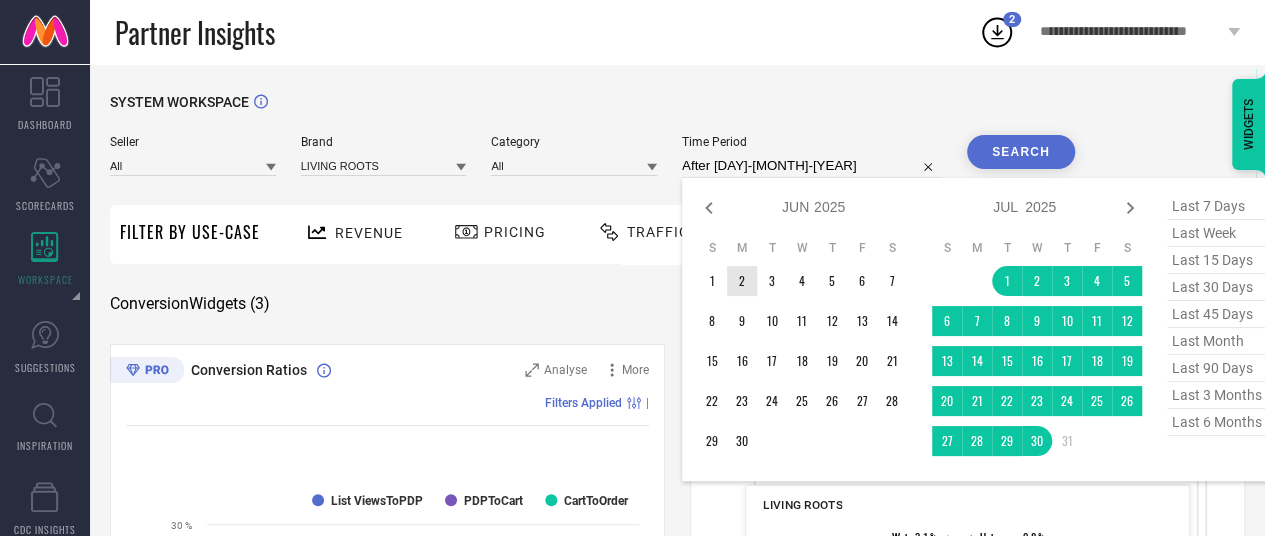 click on "1" at bounding box center [712, 281] 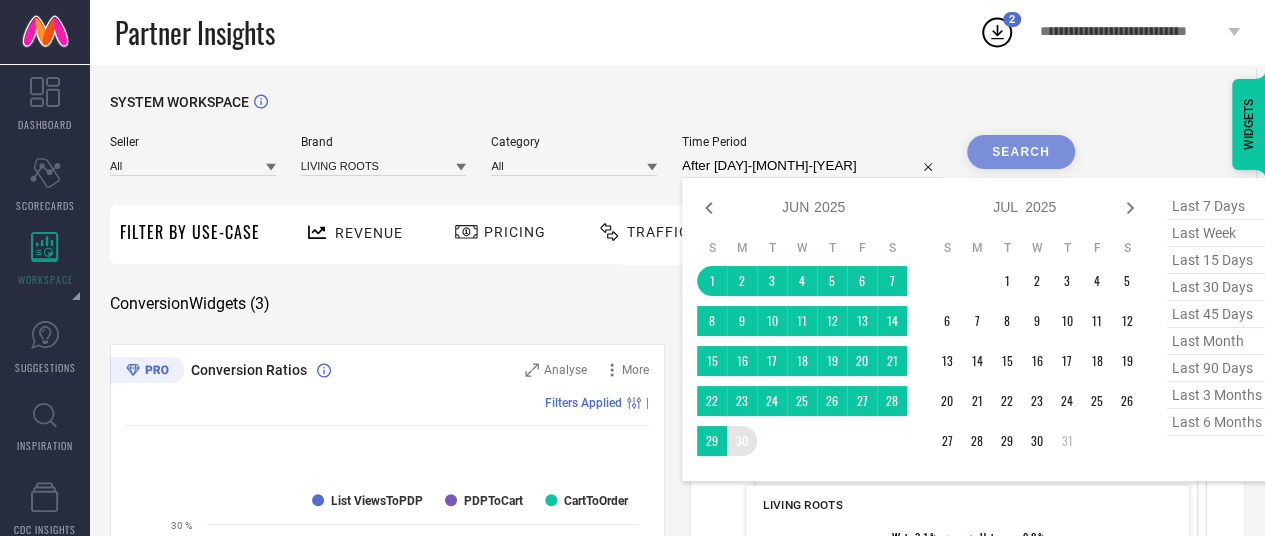 type on "[DAY]-[MONTH]-[YEAR] to [DAY]-[MONTH]-[YEAR]" 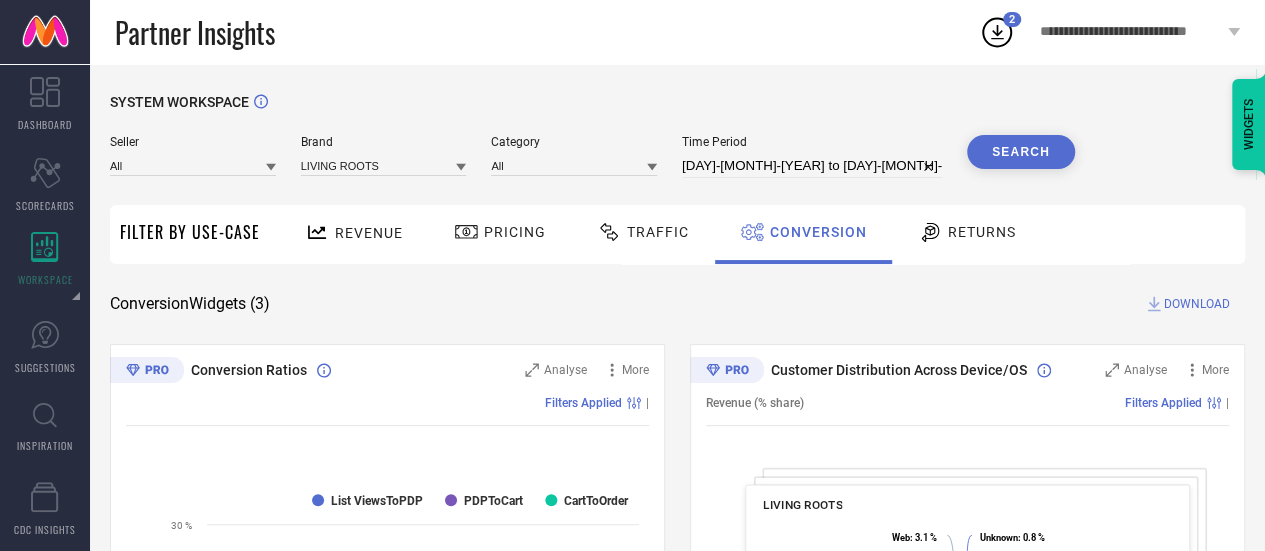 click on "Search" at bounding box center [1021, 152] 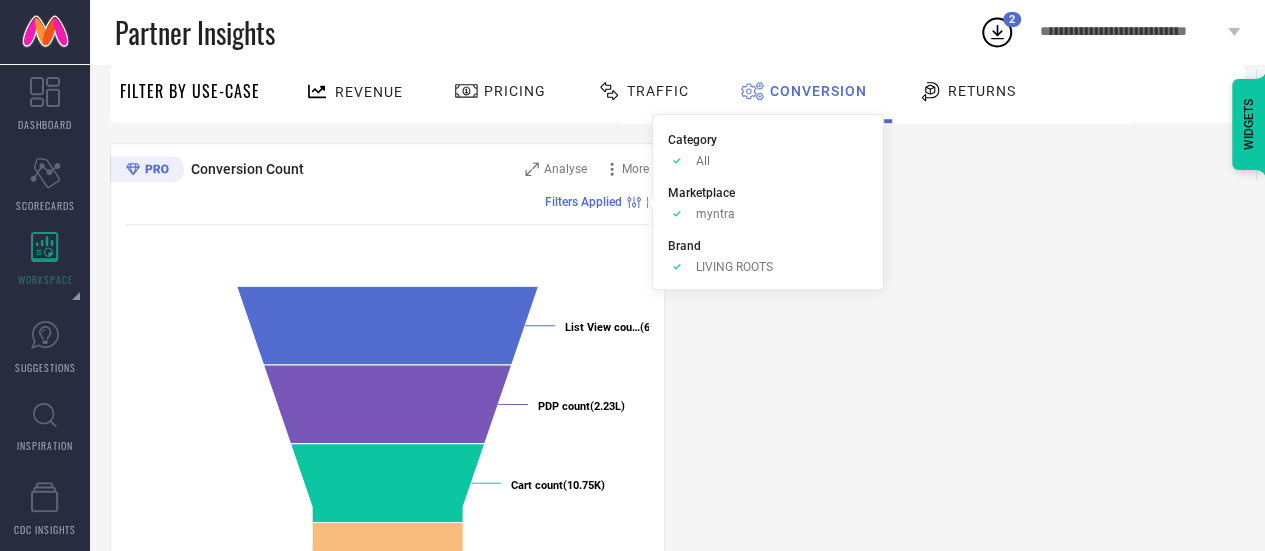 scroll, scrollTop: 727, scrollLeft: 0, axis: vertical 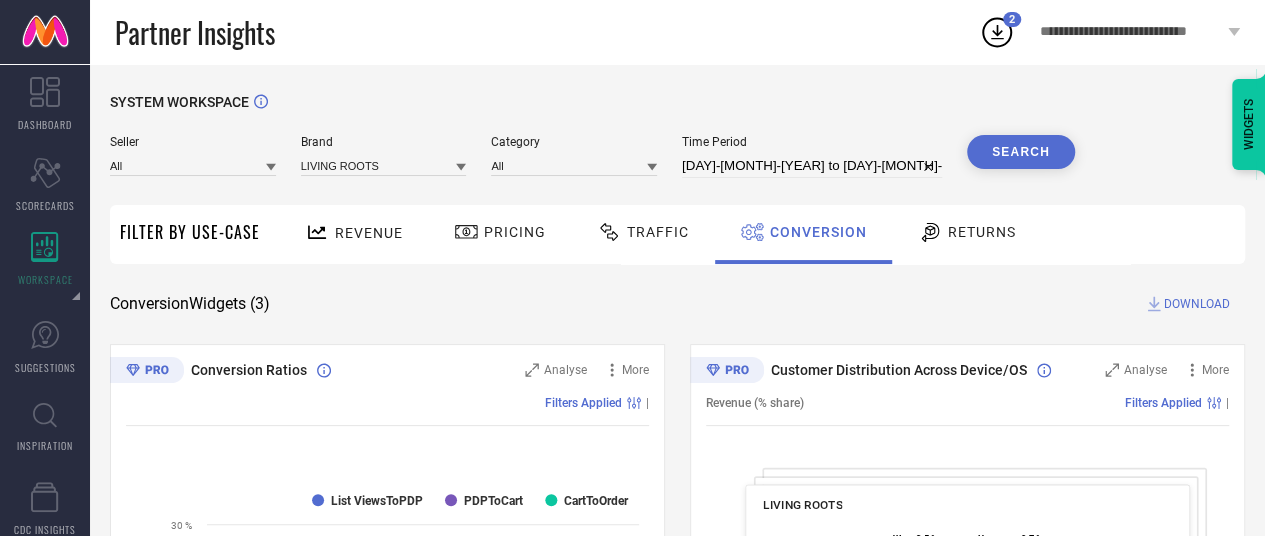 click on "[DAY]-[MONTH]-[YEAR] to [DAY]-[MONTH]-[YEAR]" at bounding box center [812, 166] 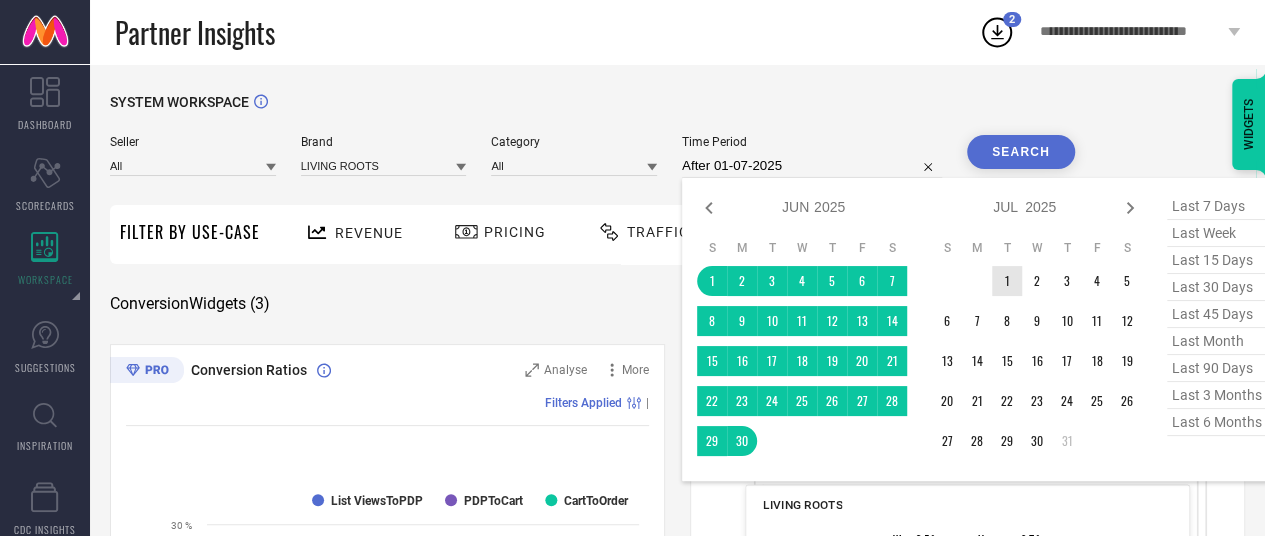 click on "1" at bounding box center [1007, 281] 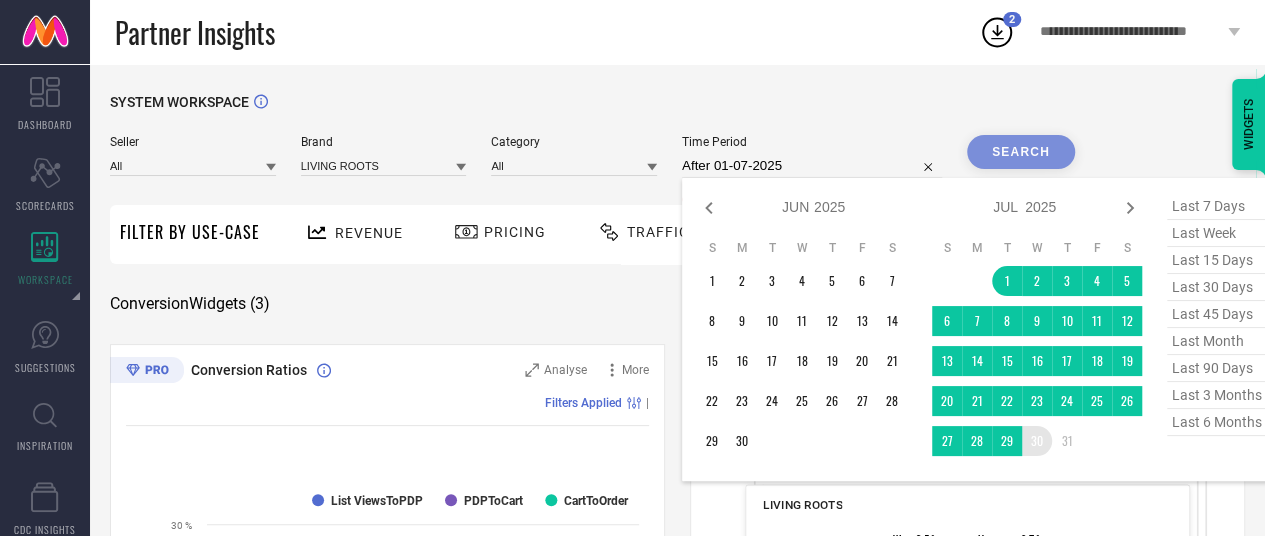 type on "[DATE] to [DATE]" 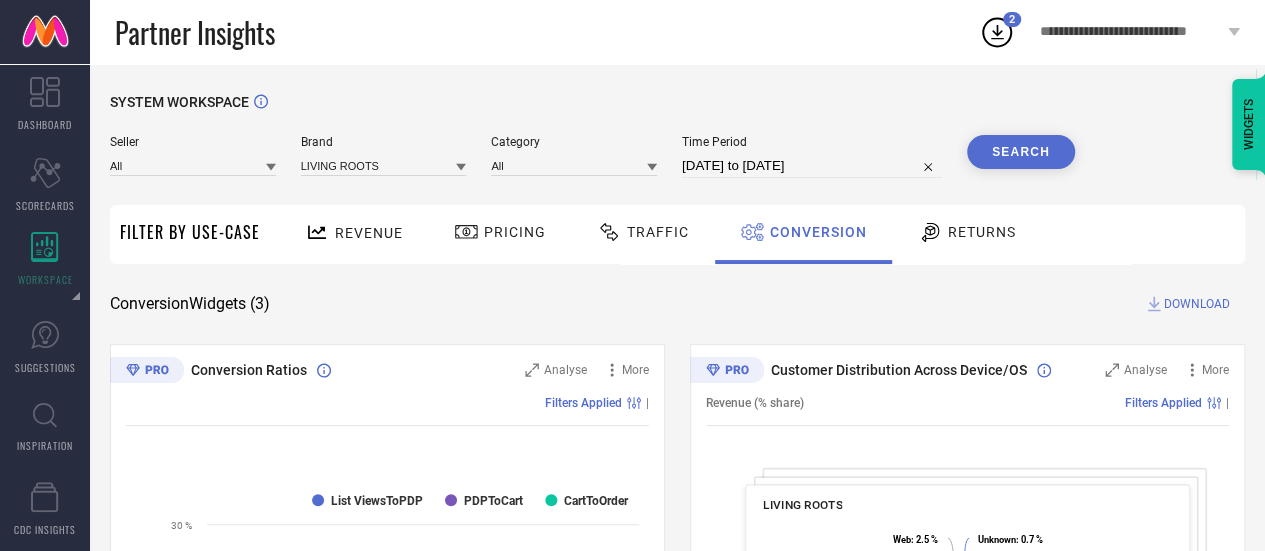 click on "Search" at bounding box center (1021, 152) 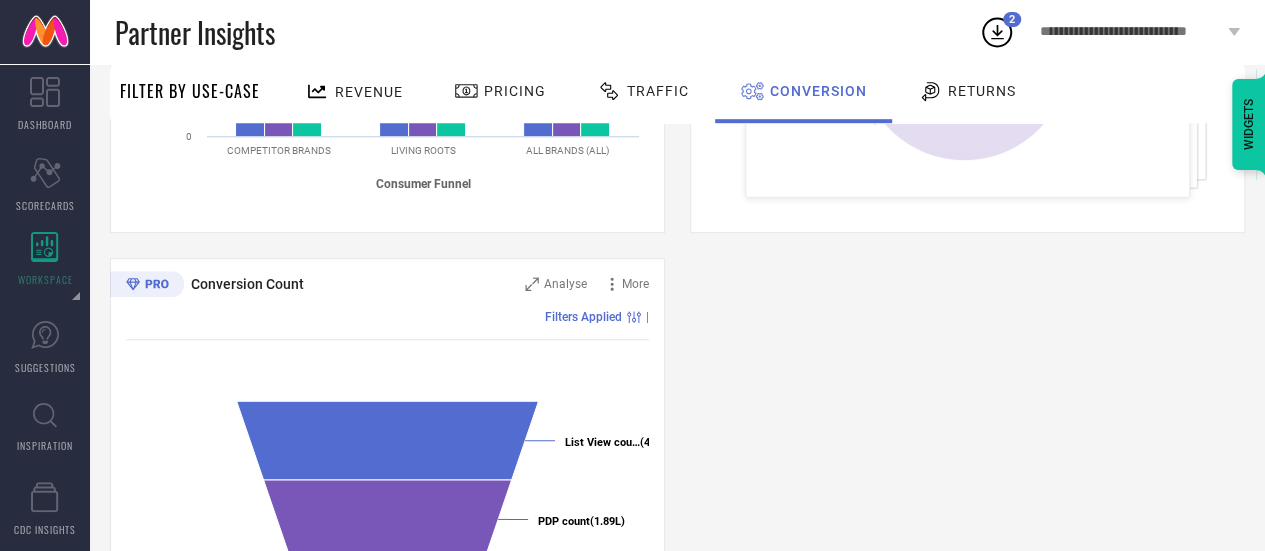scroll, scrollTop: 612, scrollLeft: 0, axis: vertical 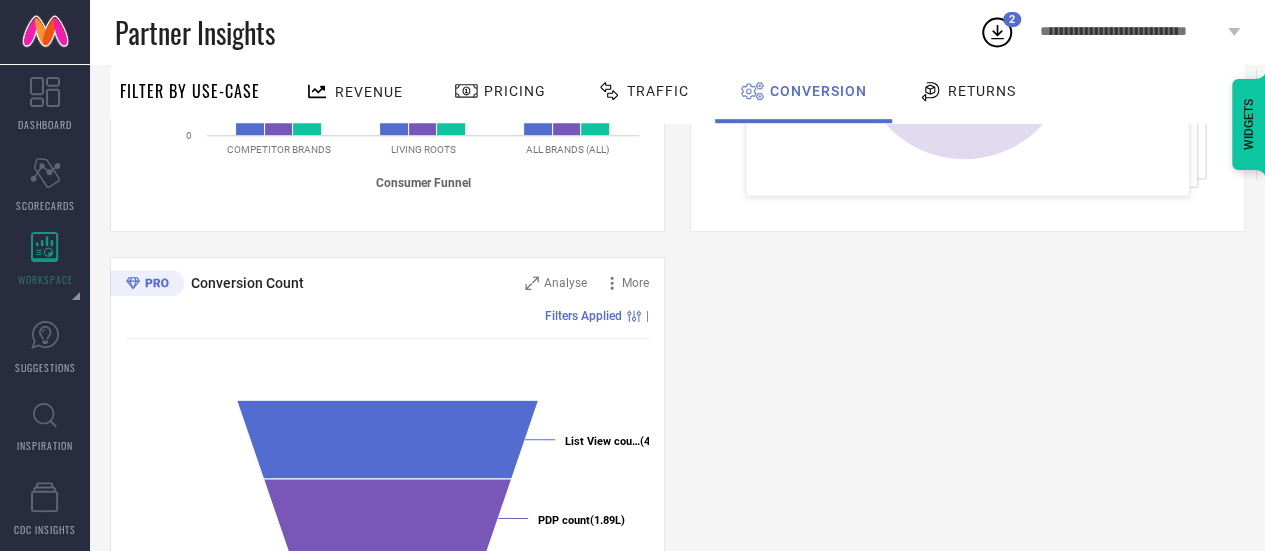 click on "Customer Distribution Across Device/OS Analyse More Revenue (% share) Filters Applied |  [BRAND] Created with Highcharts 9.3.3 Unknown : 0.8 % ​ Unknown : 0.8 % Android : 63.6 % ​ Android : 63.6 % IOS : 28.8 % ​ IOS : 28.8 % Mobile Web : 3.7 % ​ Mobile Web : 3.7 % Web : 3.1 % ​ Web : 3.1 % IOS ​ Revenue:  28.8 % ​ Products Sold:  27 % Conversion Count Analyse More Filters Applied |  Created with Highcharts 9.3.3 List View count(47.43L) List View cou… (47.43L) ​ List View count(47.43L) List View cou… (47.43L) PDP count (1.89L) ​ PDP count (1.89L) Cart count (10.28K) ​ Cart count (10.28K) Product sold count (2.26K) ​ Product sold count (2.26K)" at bounding box center [677, 244] 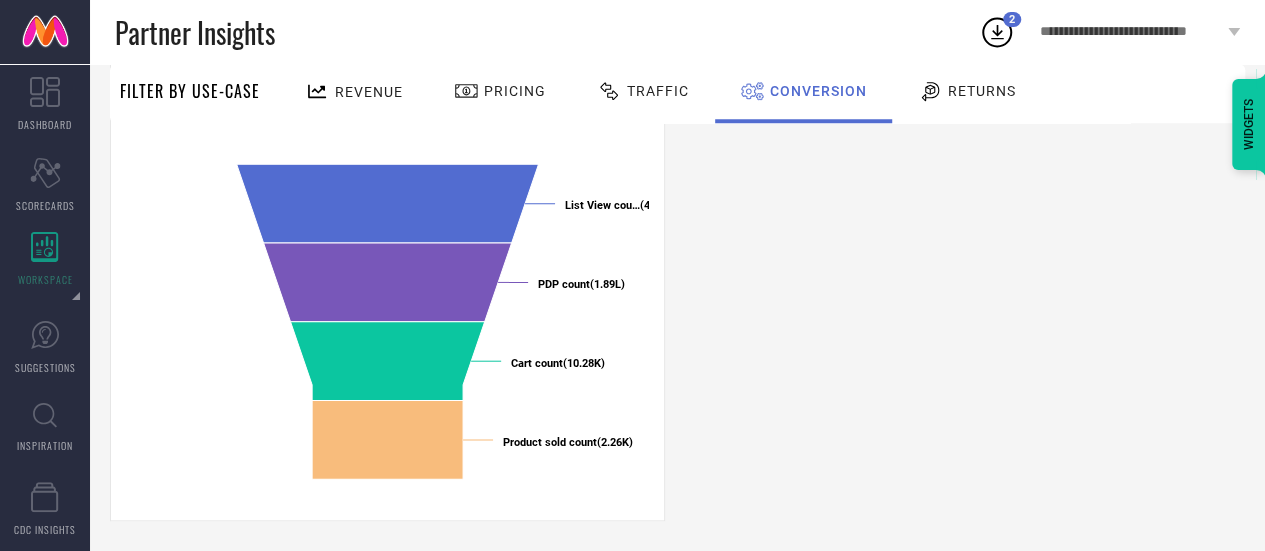 scroll, scrollTop: 0, scrollLeft: 0, axis: both 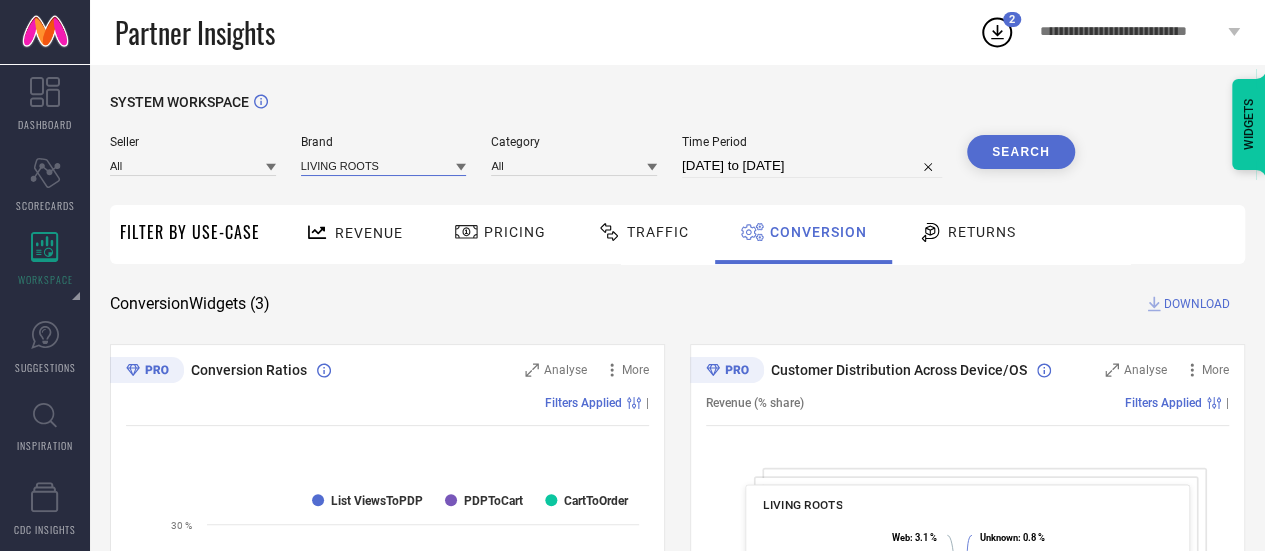 click at bounding box center (384, 165) 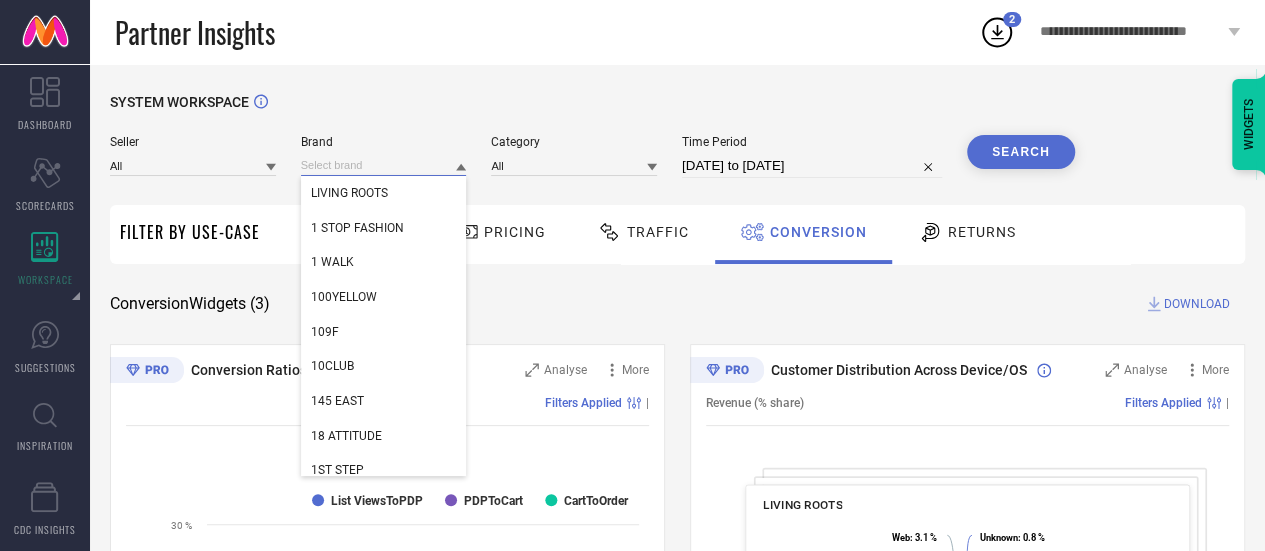 paste on "PINKFLASH" 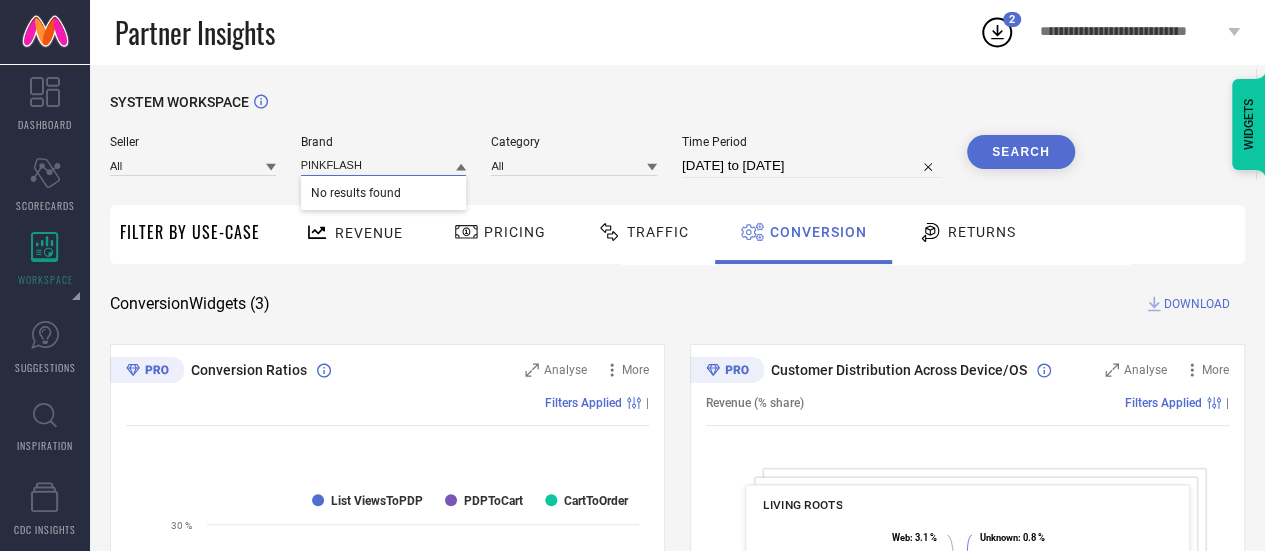 click on "PINKFLASH" at bounding box center (384, 165) 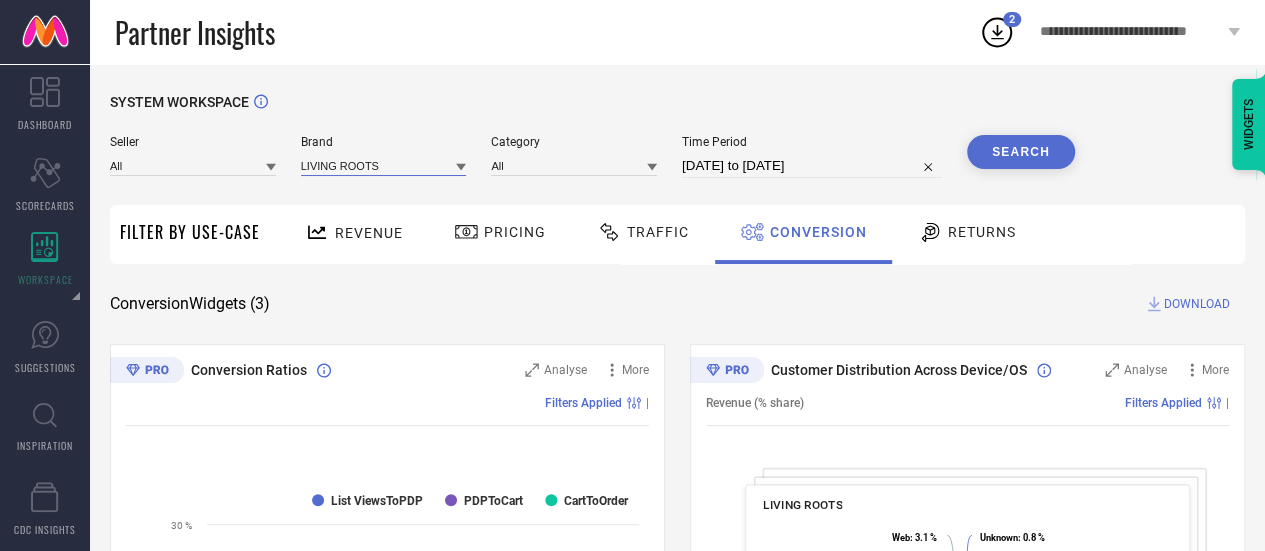 click at bounding box center (384, 165) 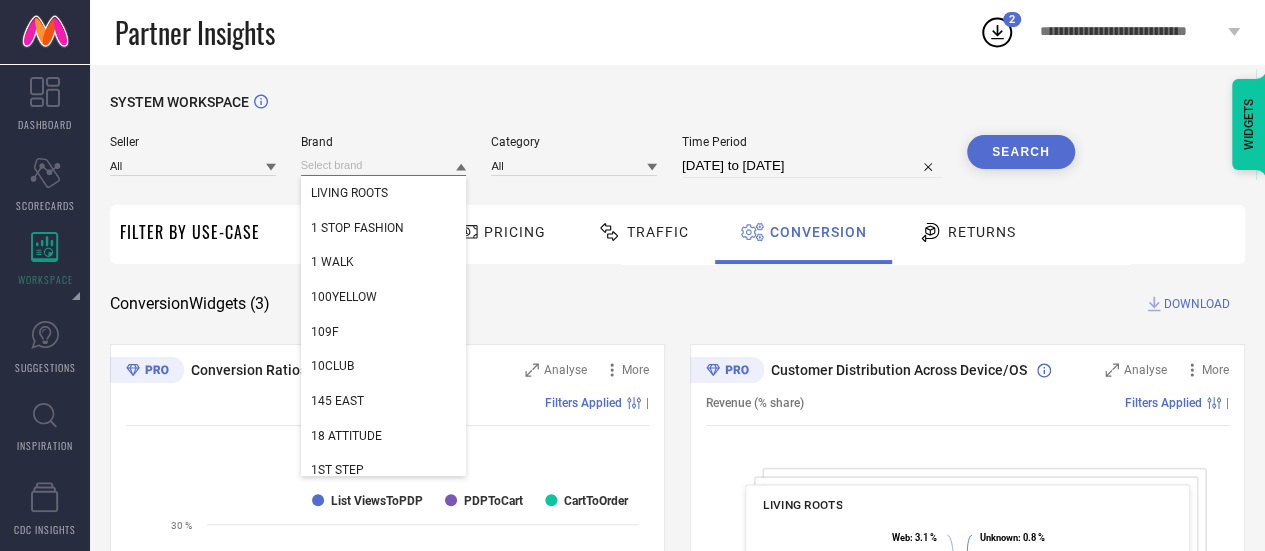 paste on "PINKFLASH" 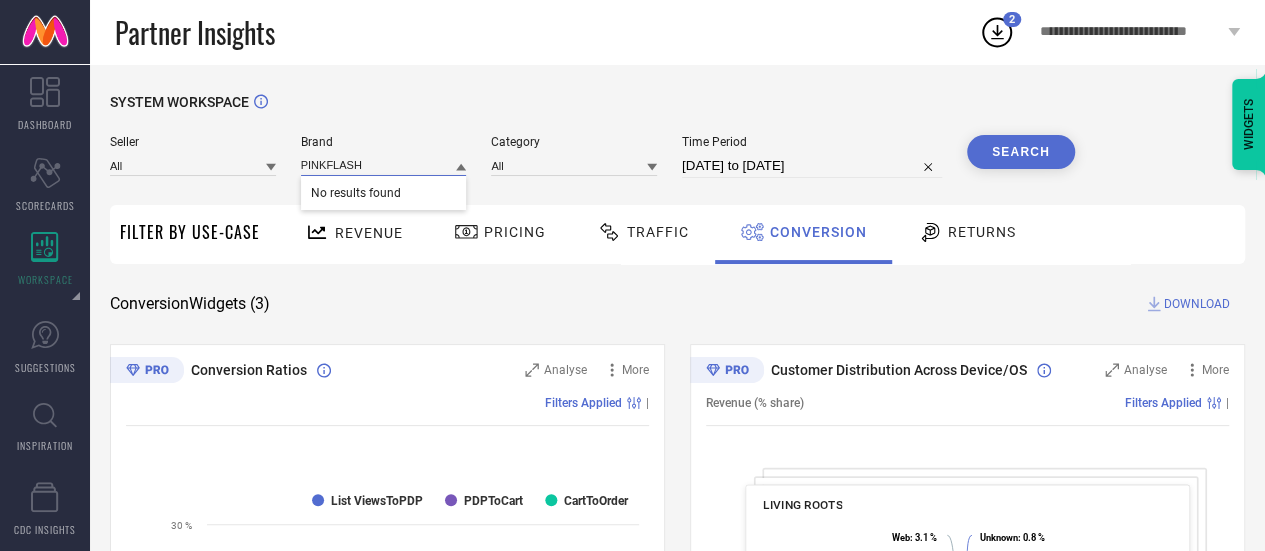 click on "PINKFLASH" at bounding box center [384, 165] 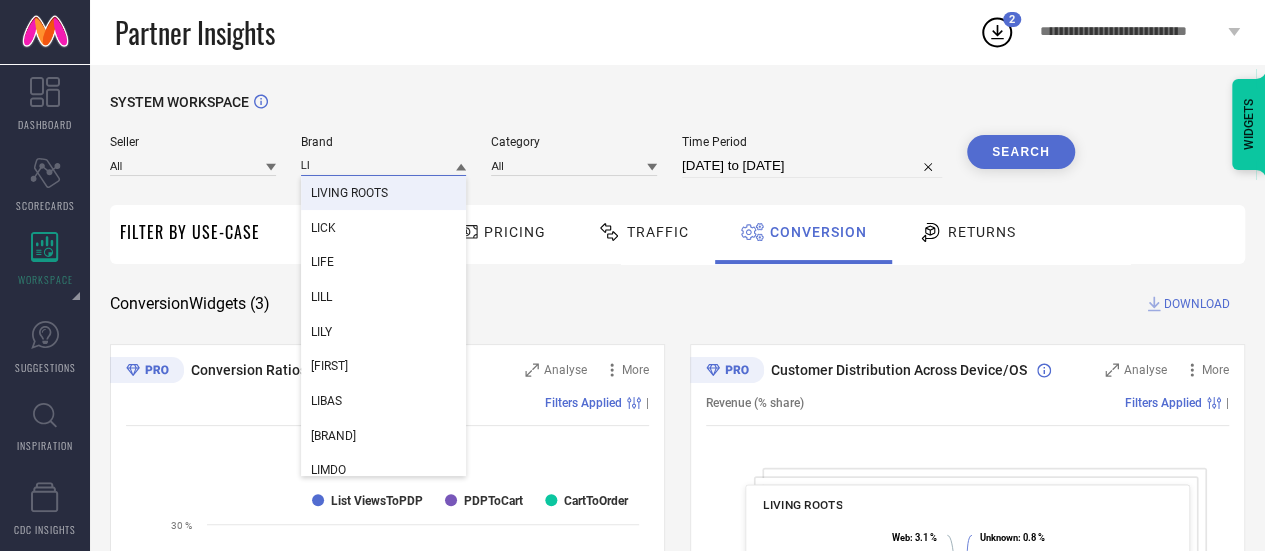 type on "LI" 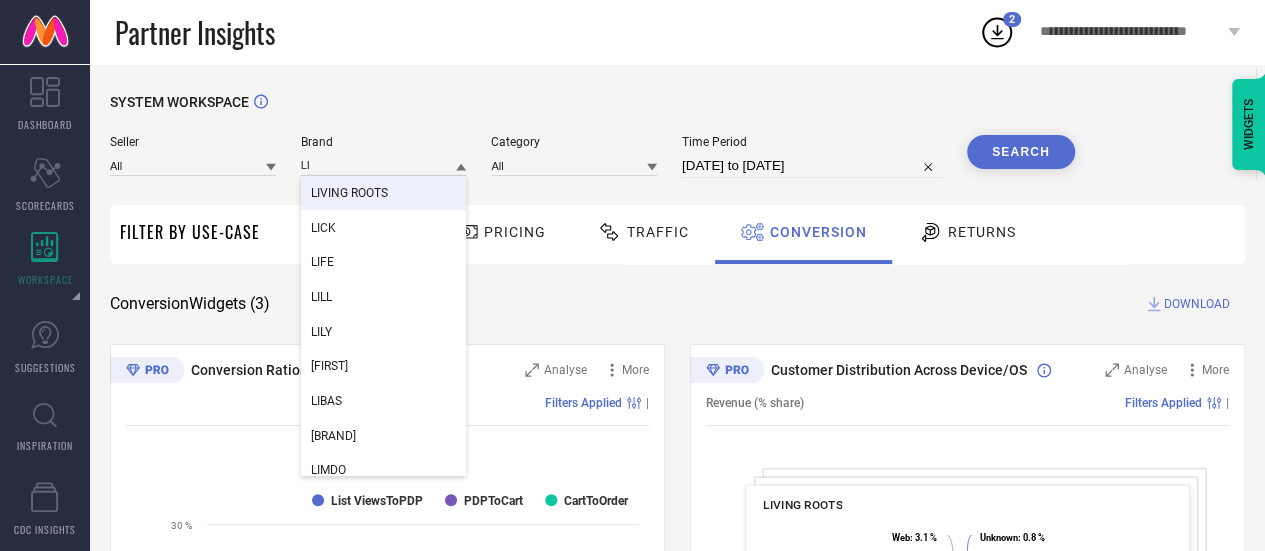 click on "LIVING ROOTS" at bounding box center [349, 193] 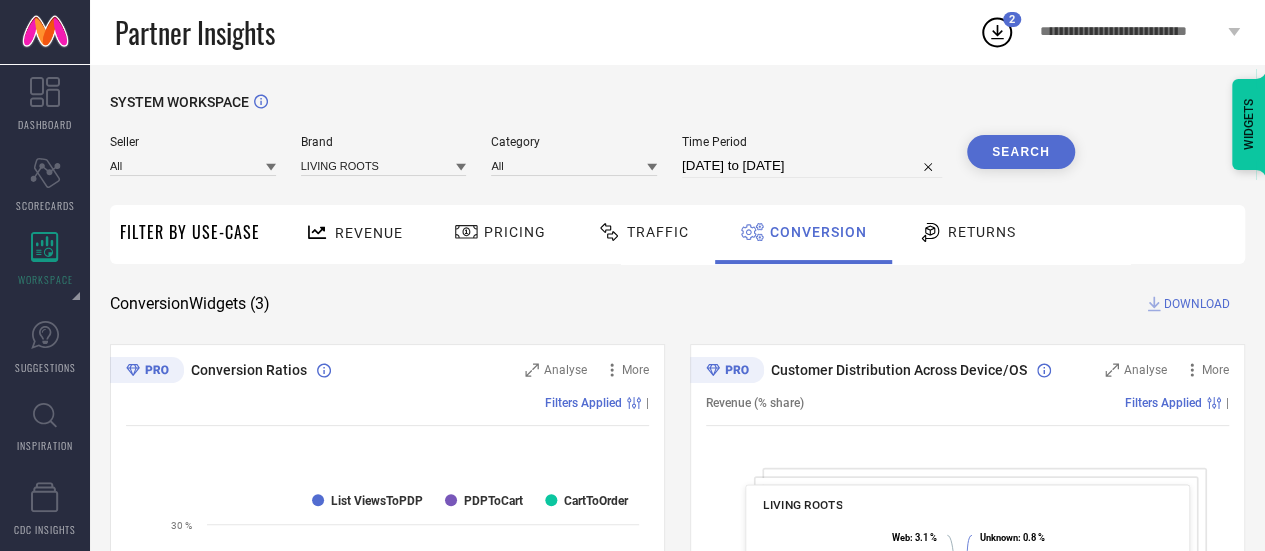 click on "Search" at bounding box center [1021, 156] 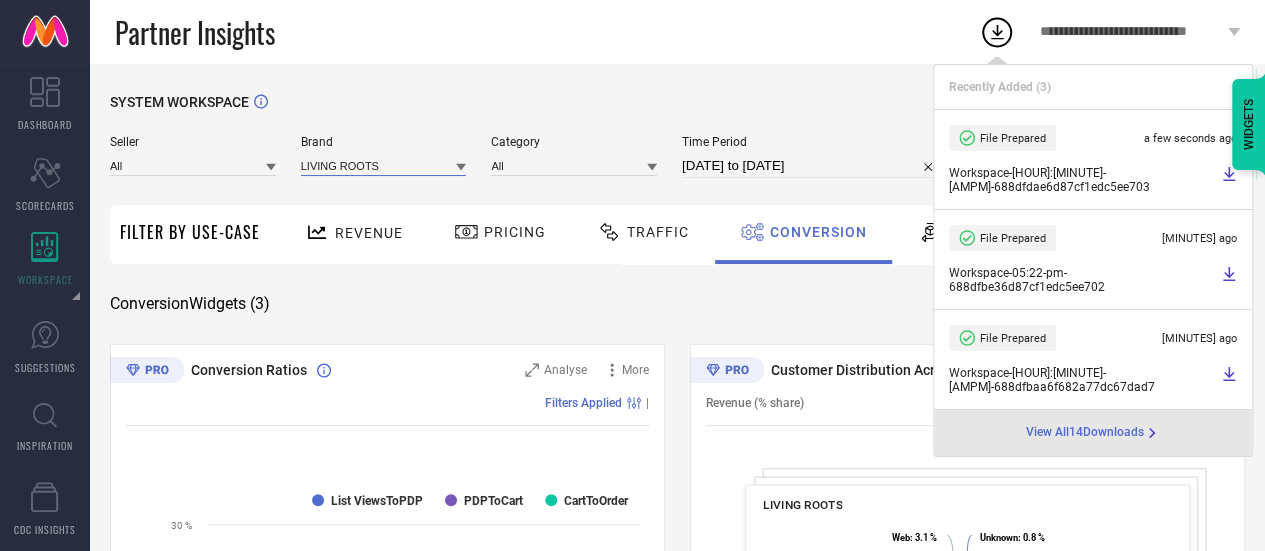 click at bounding box center (384, 165) 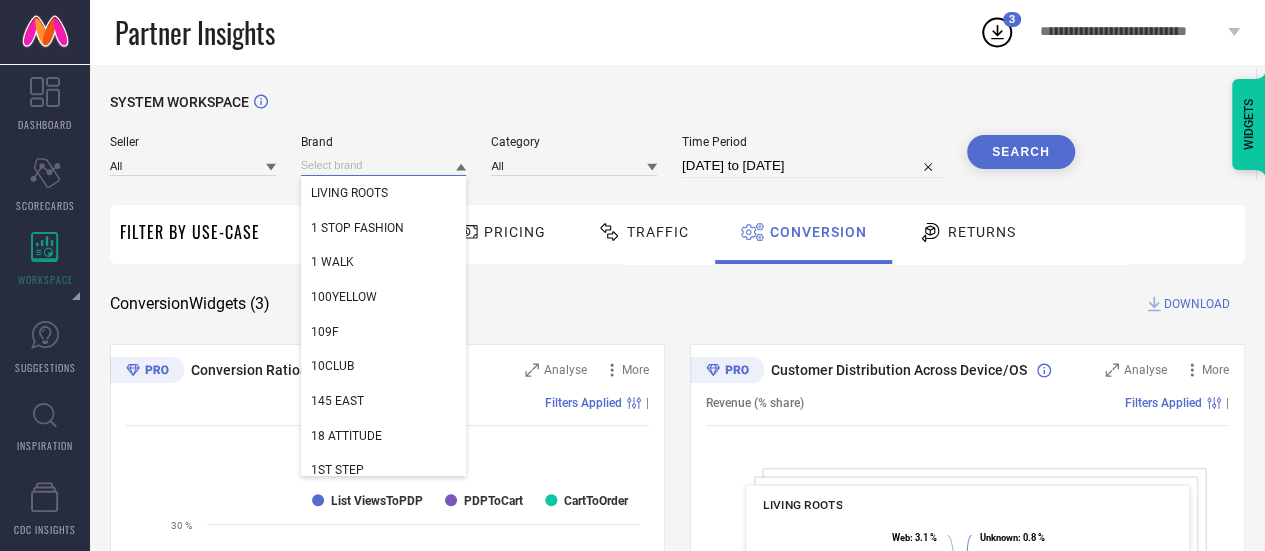 paste on "25535" 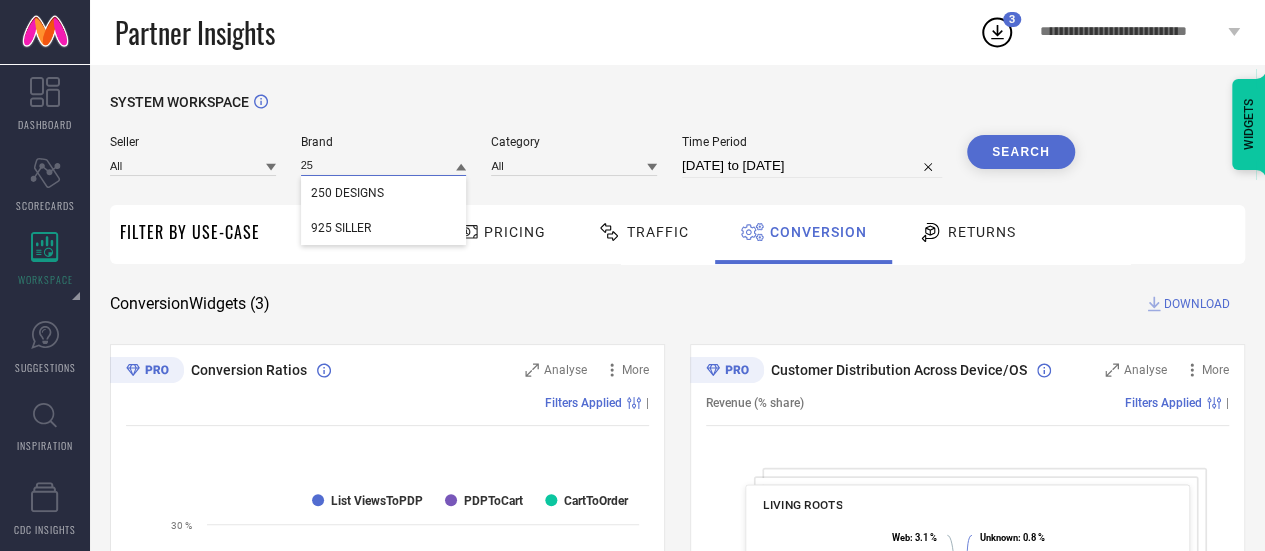type on "2" 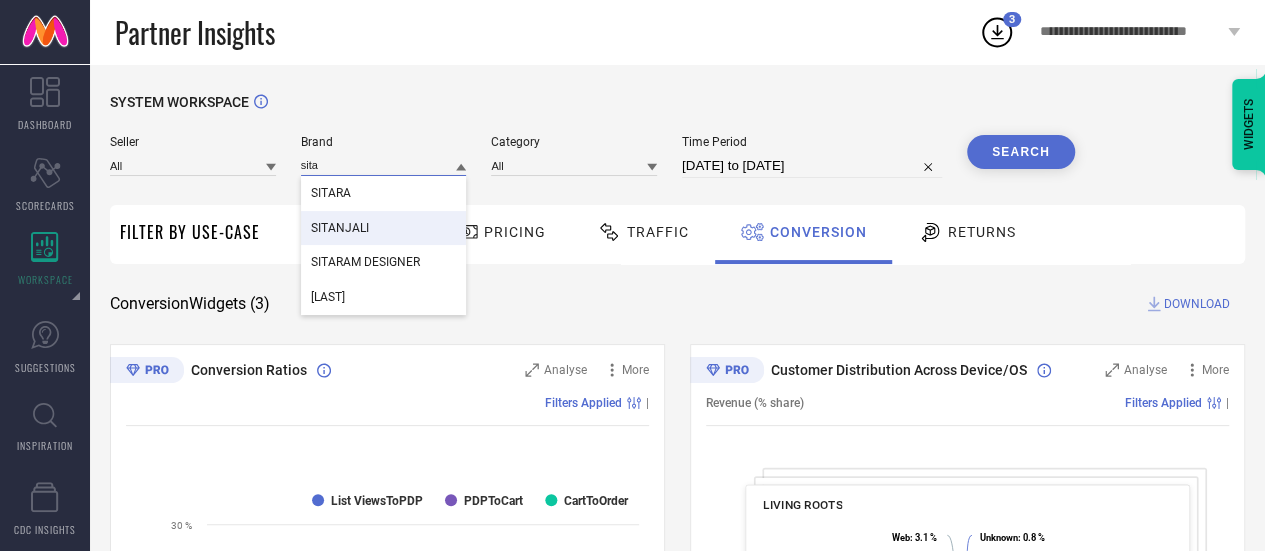 type on "sita" 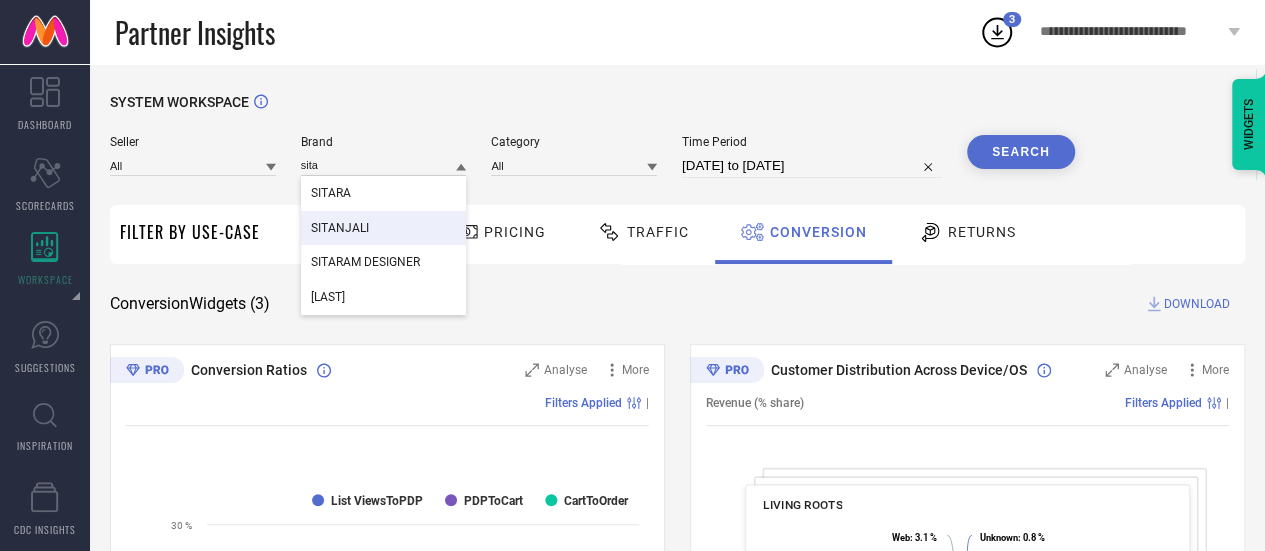 click on "SITANJALI" at bounding box center [384, 228] 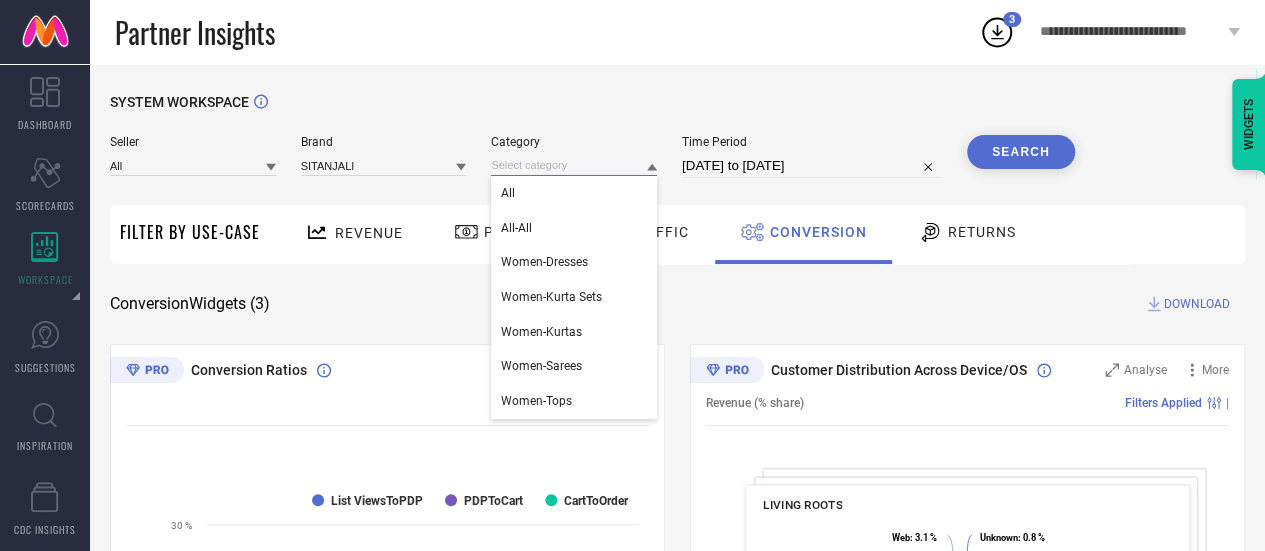 click at bounding box center [574, 165] 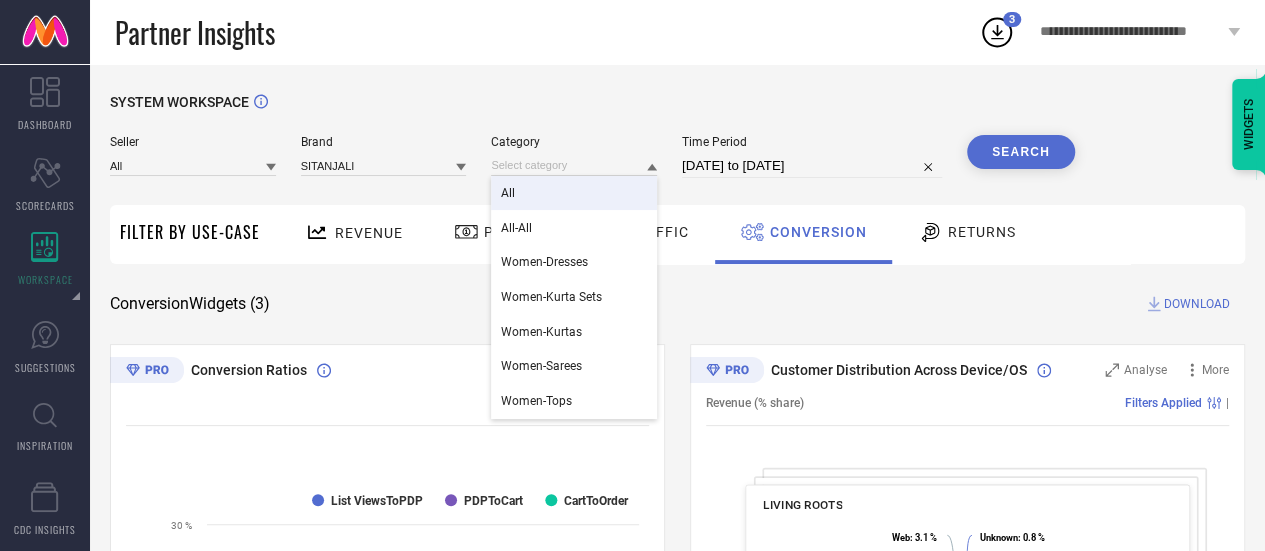 click on "All" at bounding box center (574, 193) 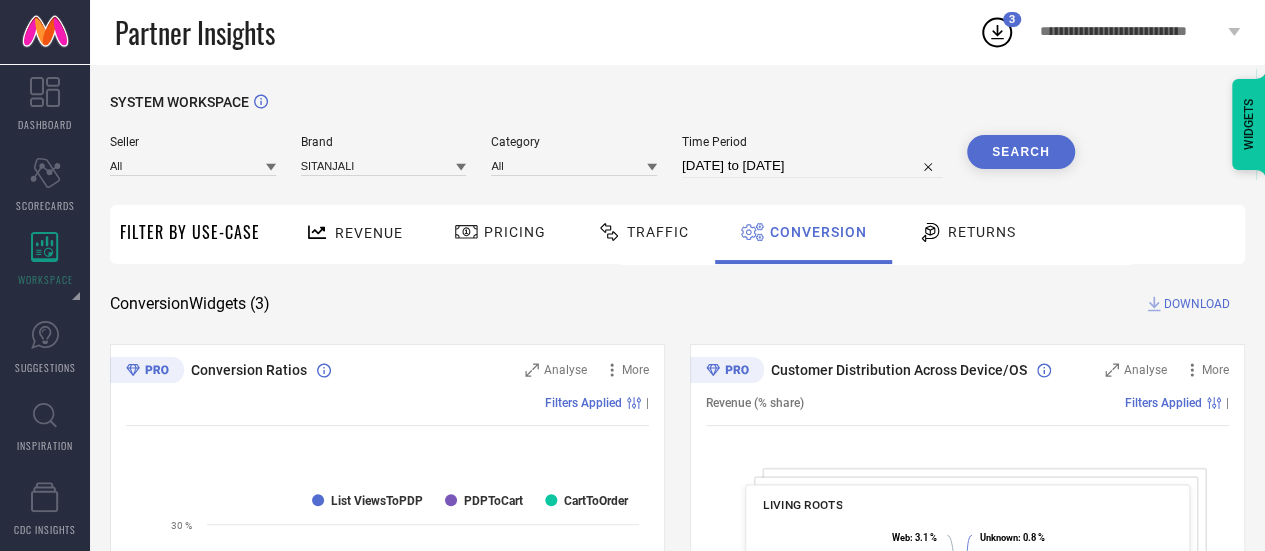 click on "Search" at bounding box center (1021, 152) 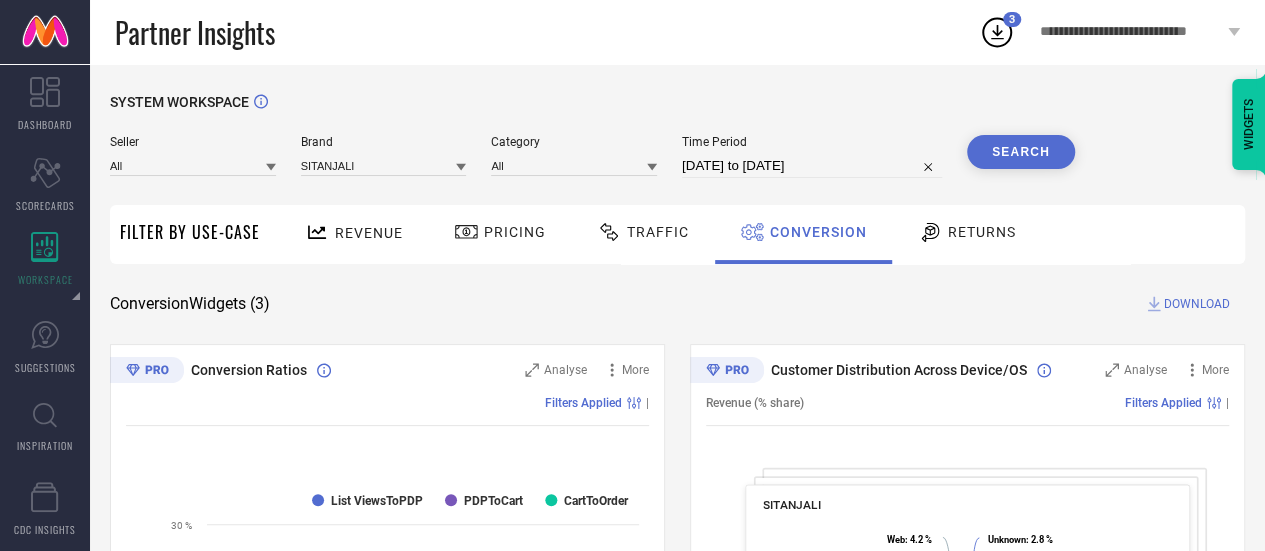 click on "Search" at bounding box center [1021, 152] 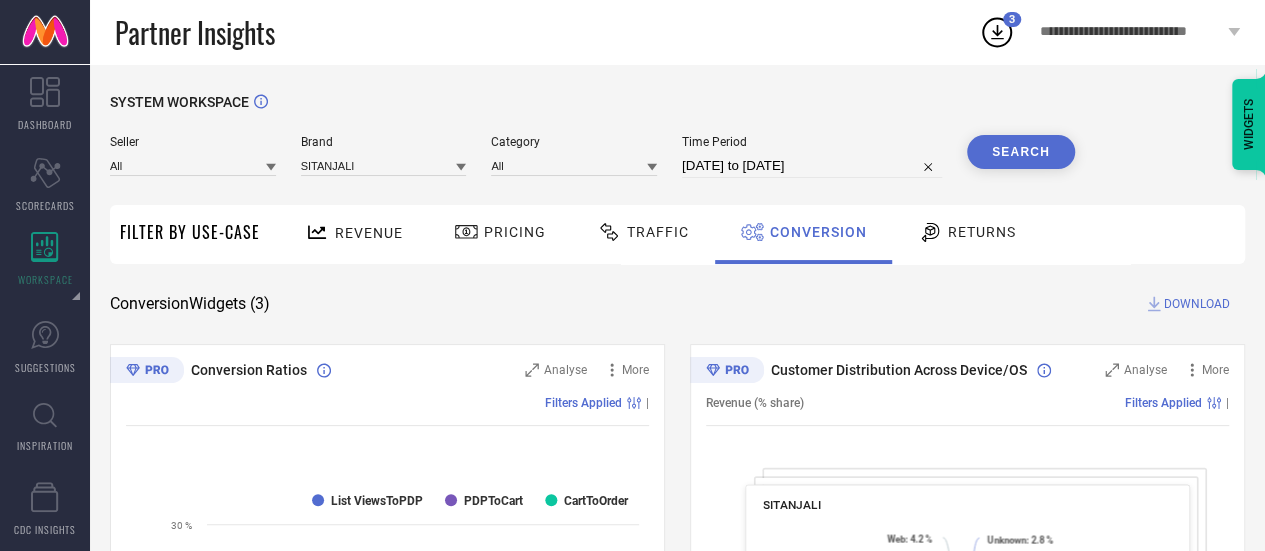 click on "Revenue" at bounding box center [369, 233] 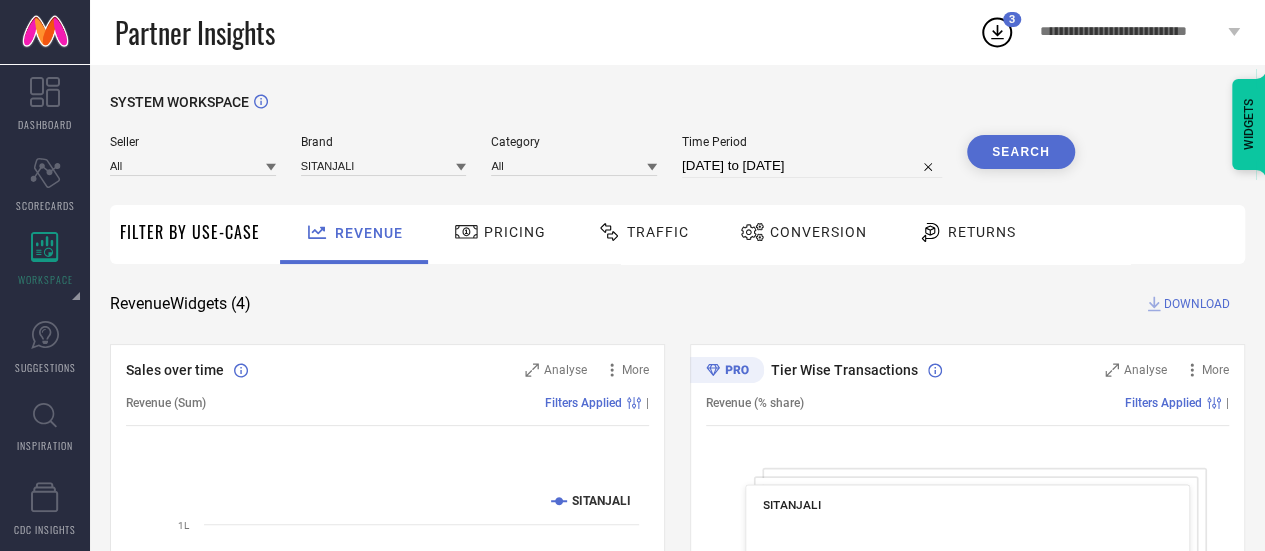 click on "Search" at bounding box center (1021, 156) 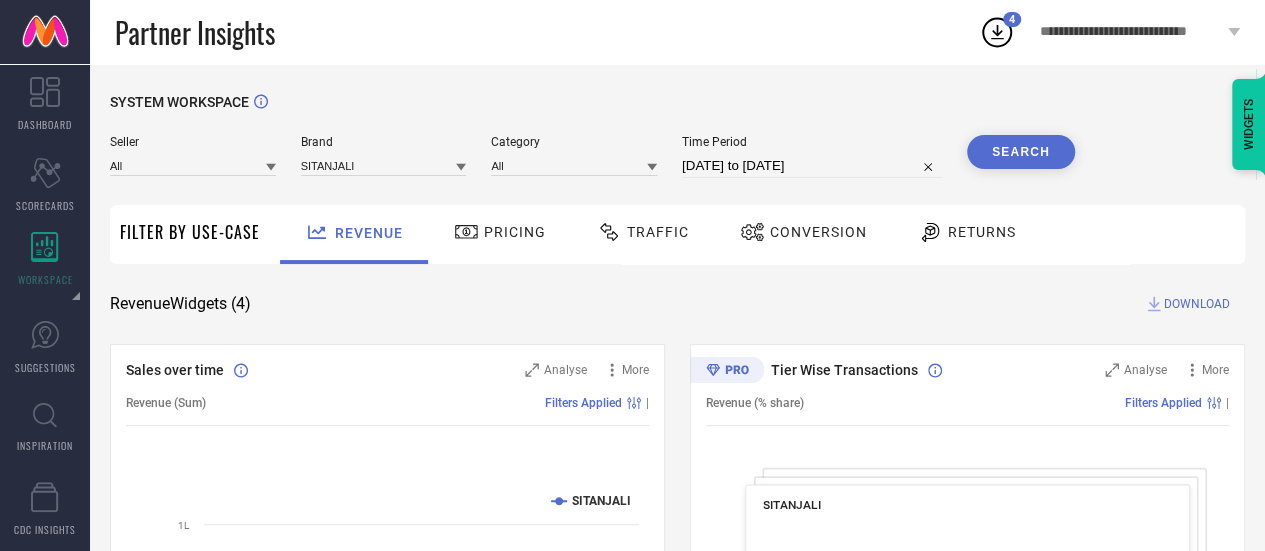 click on "State Wise Transactions Analyse" at bounding box center (677, 731) 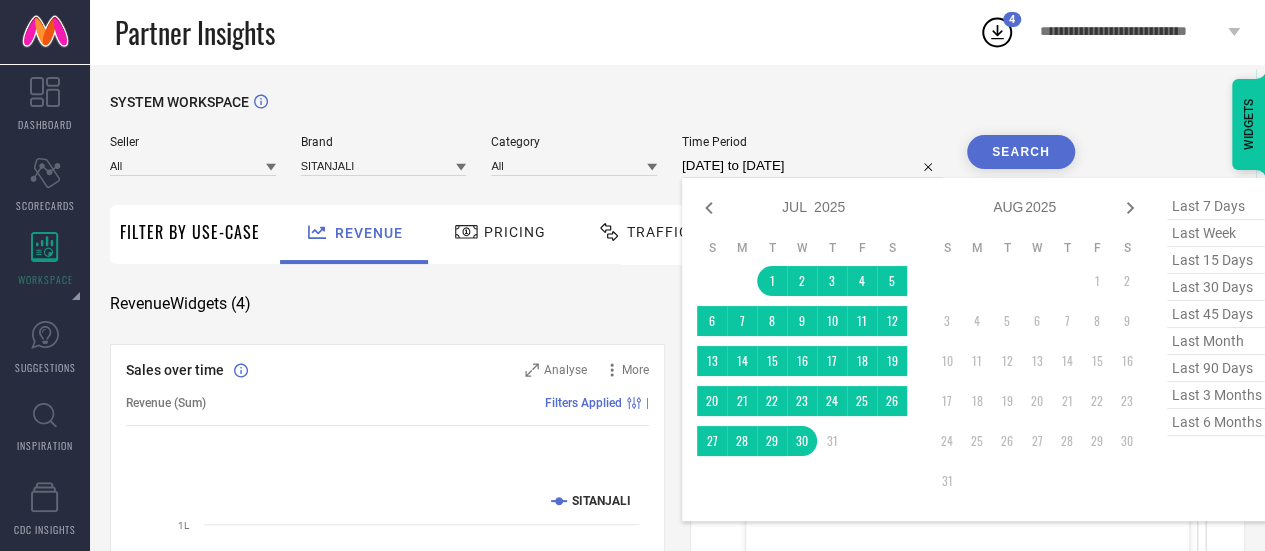 click on "[DATE] to [DATE]" at bounding box center (812, 166) 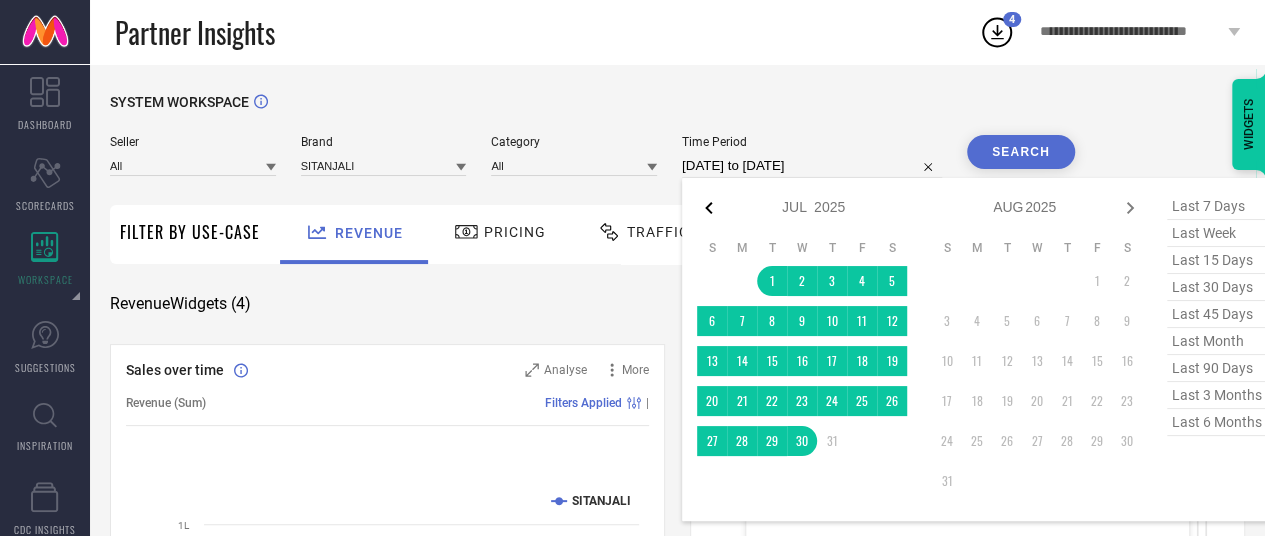 click 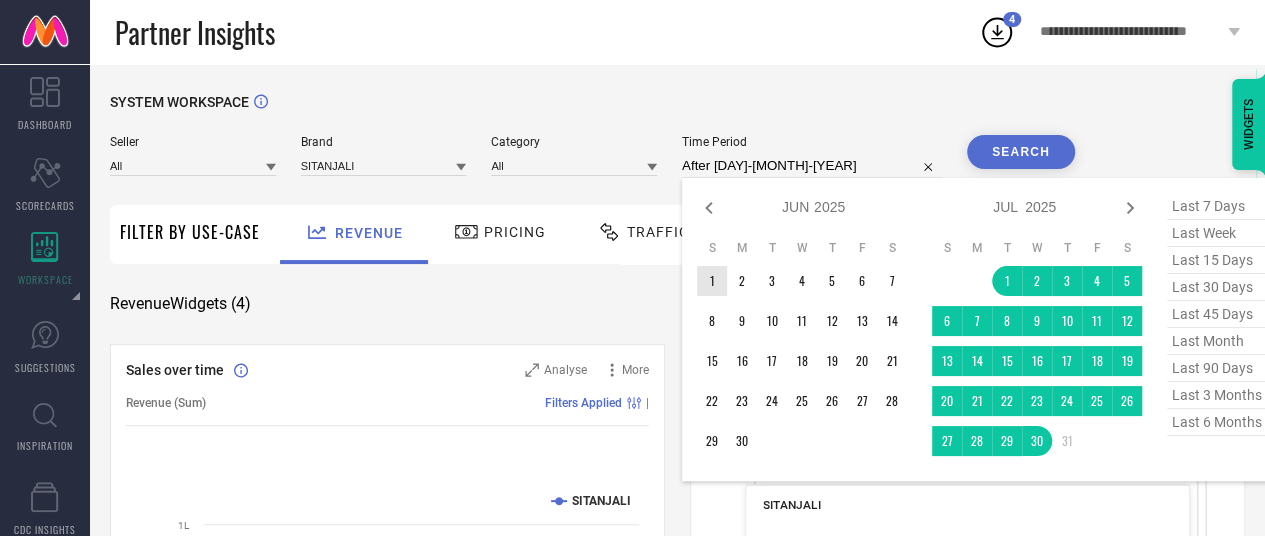 click on "1" at bounding box center (712, 281) 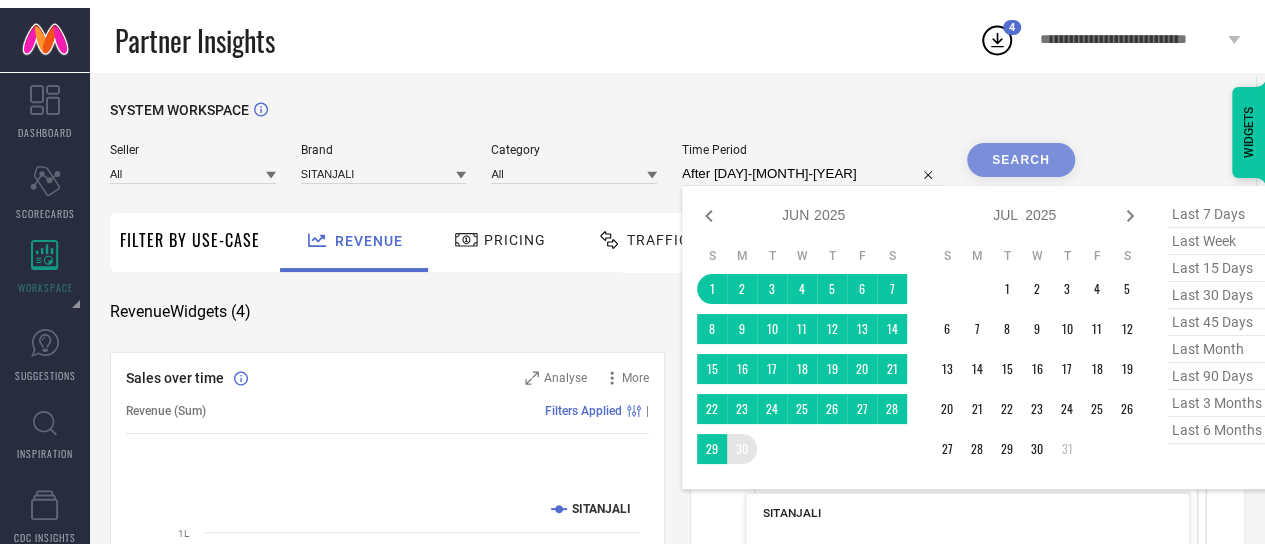 type on "[DAY]-[MONTH]-[YEAR] to [DAY]-[MONTH]-[YEAR]" 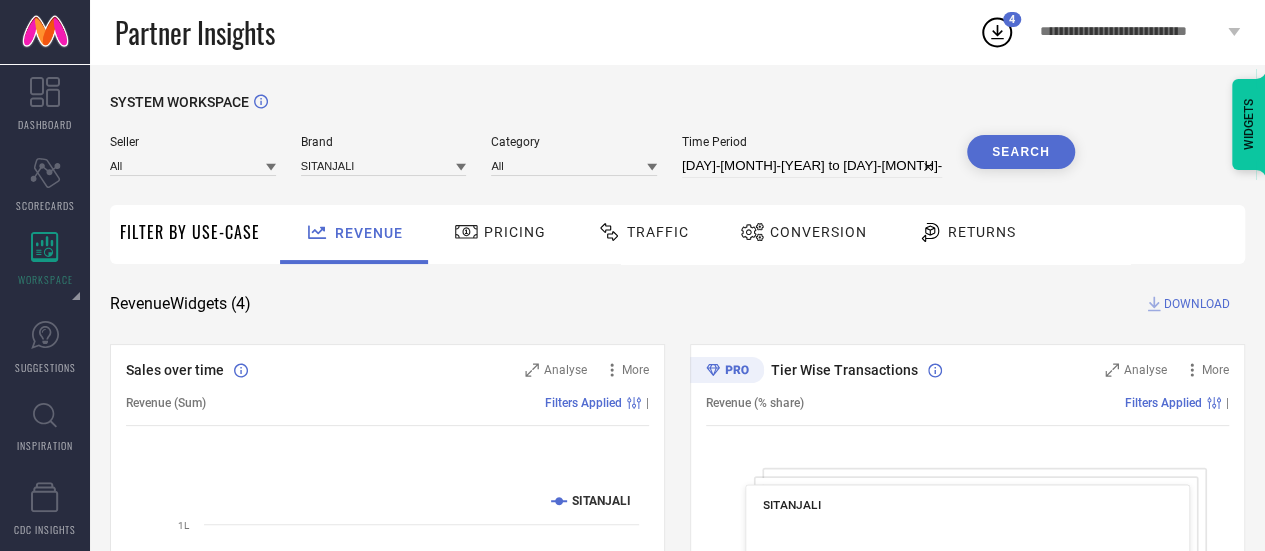click on "Search" at bounding box center [1021, 152] 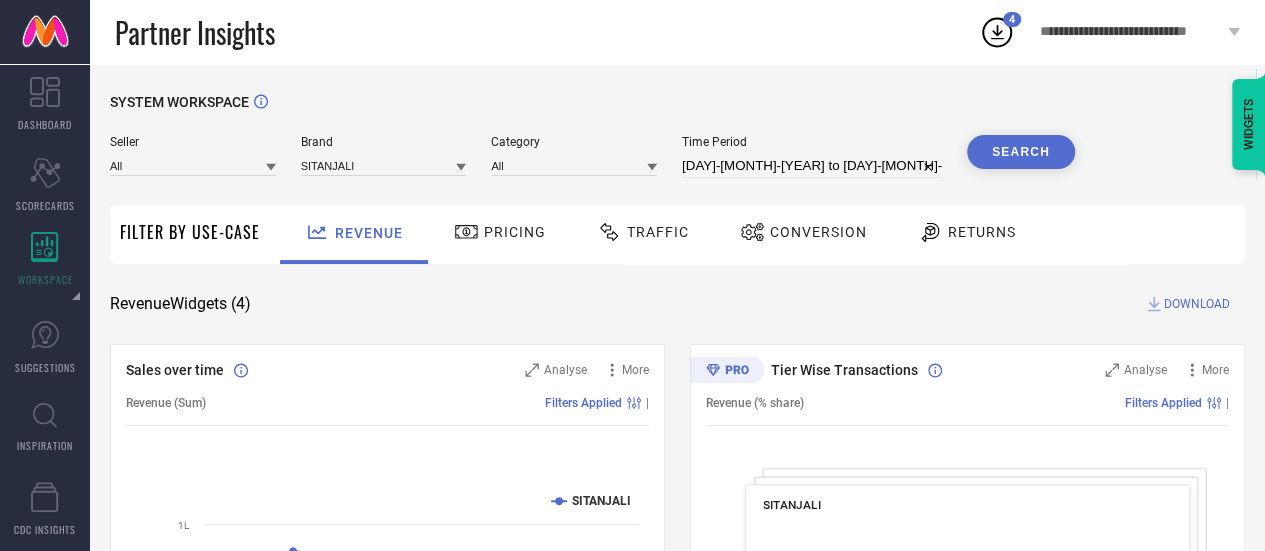 click on "DOWNLOAD" at bounding box center (1197, 304) 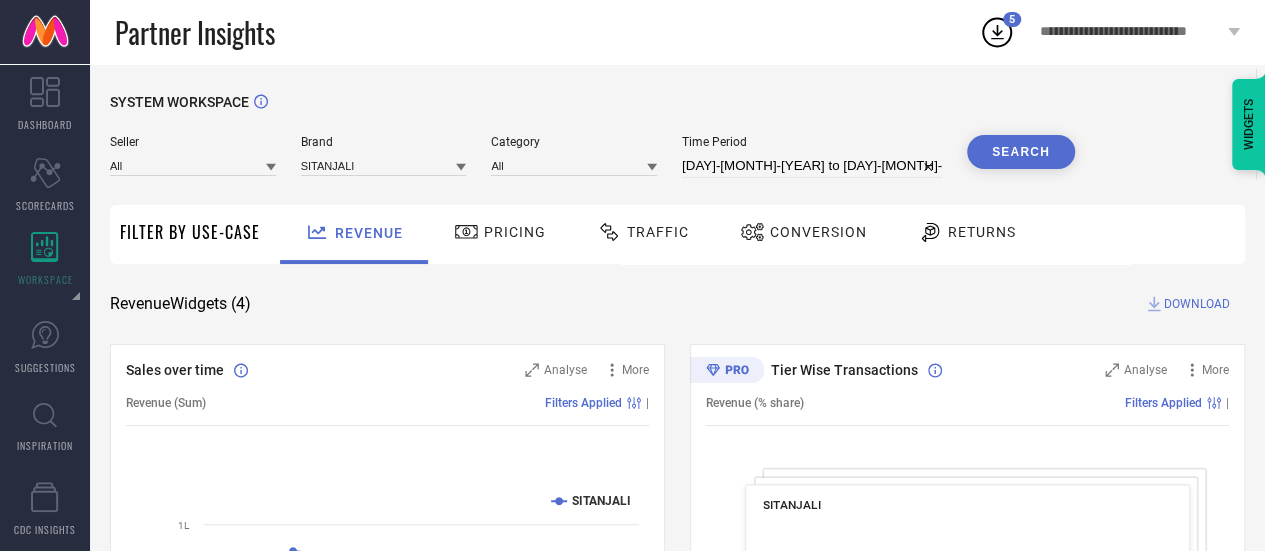 click on "Conversion" at bounding box center [818, 232] 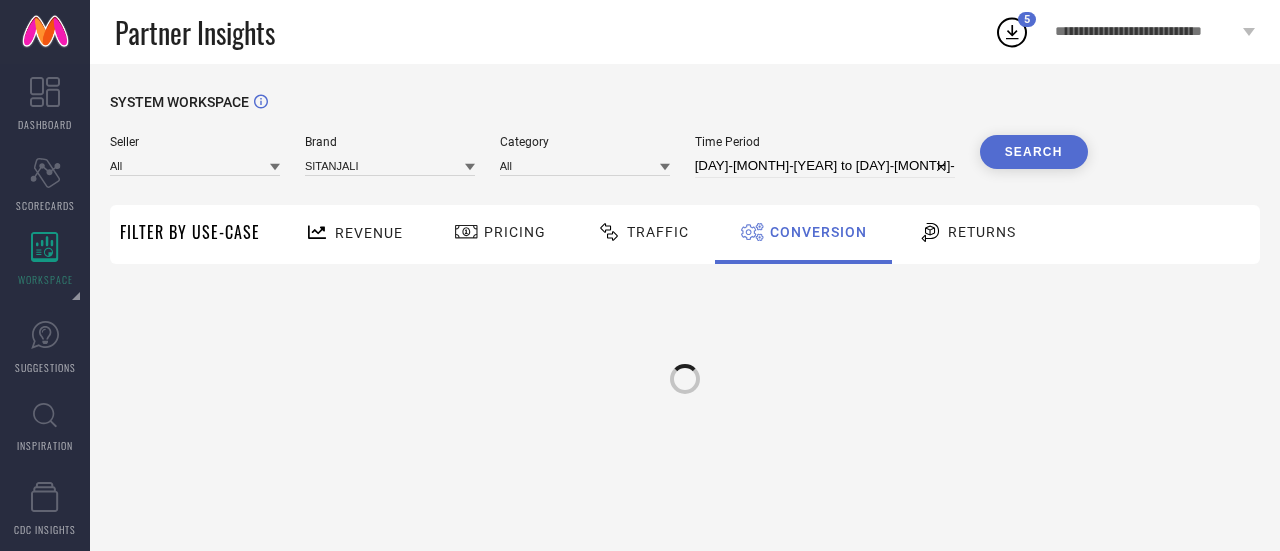 select on "5" 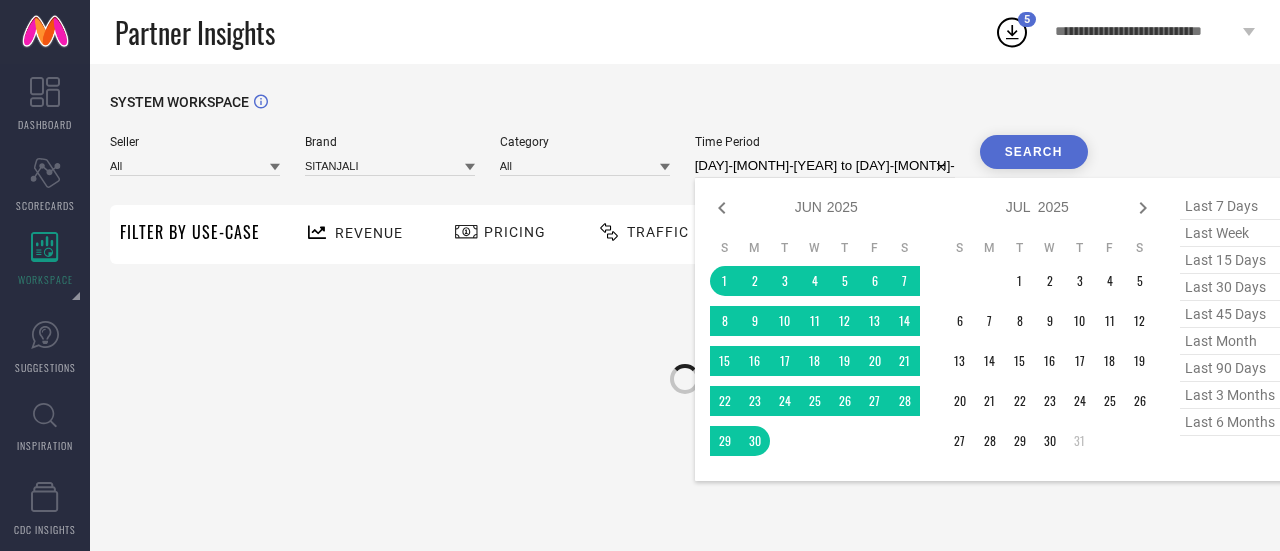 click on "[DAY]-[MONTH]-[YEAR] to [DAY]-[MONTH]-[YEAR]" at bounding box center (825, 166) 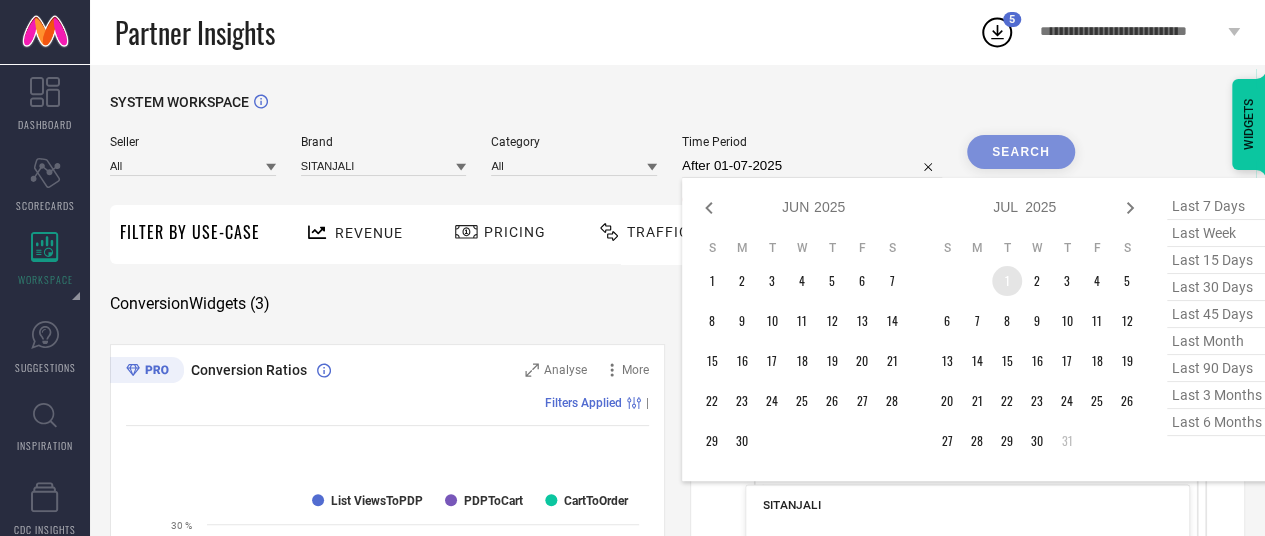 click on "1" at bounding box center [1007, 281] 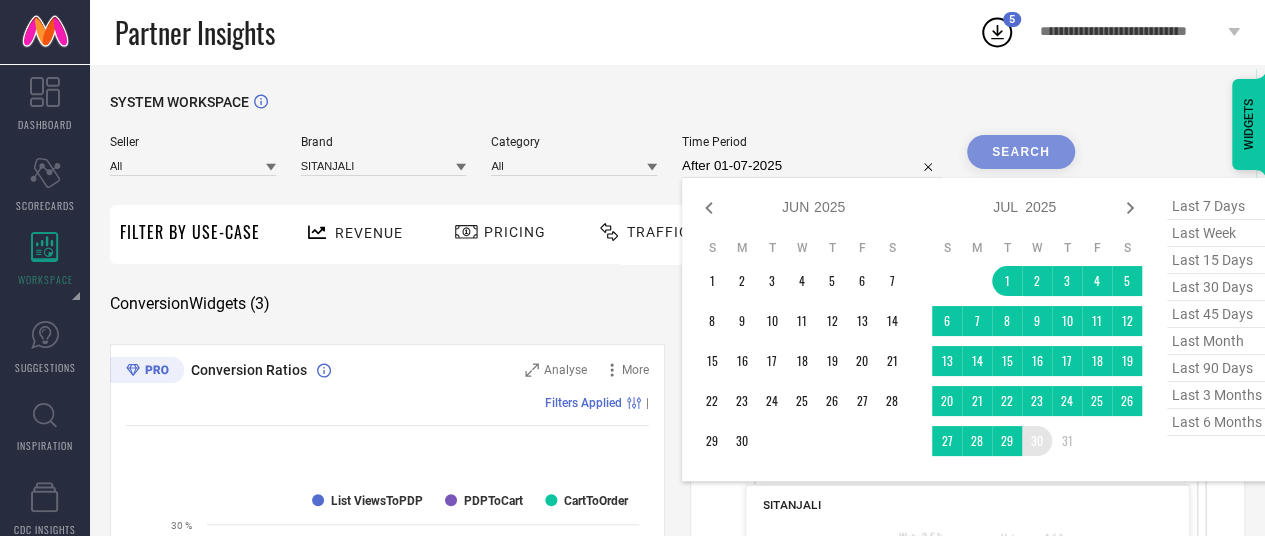 type on "[DATE] to [DATE]" 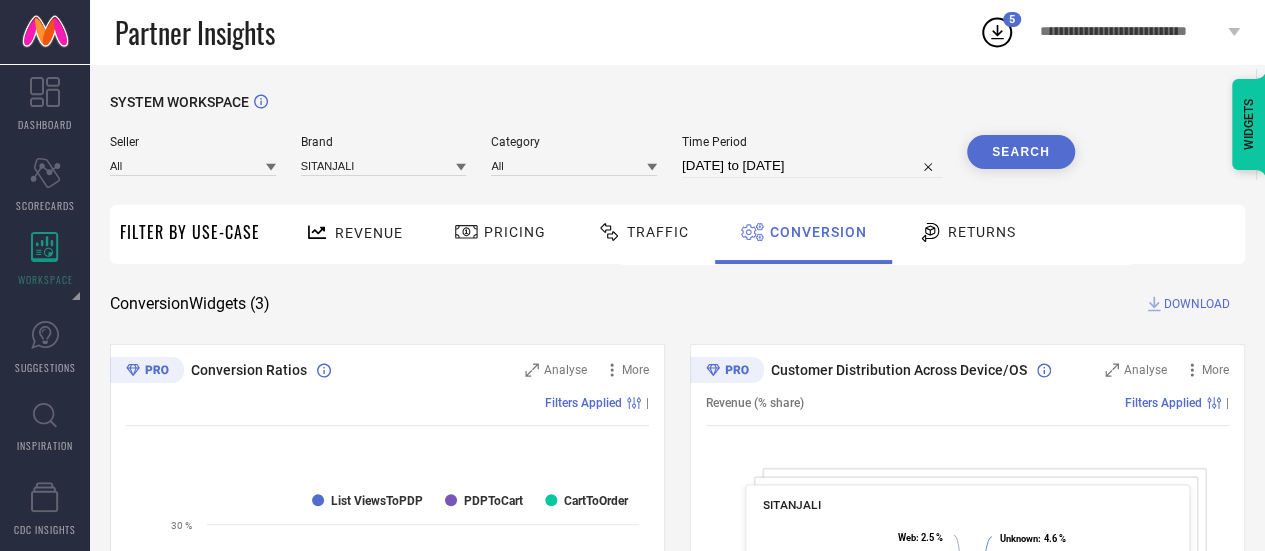 click on "Search" at bounding box center (1021, 152) 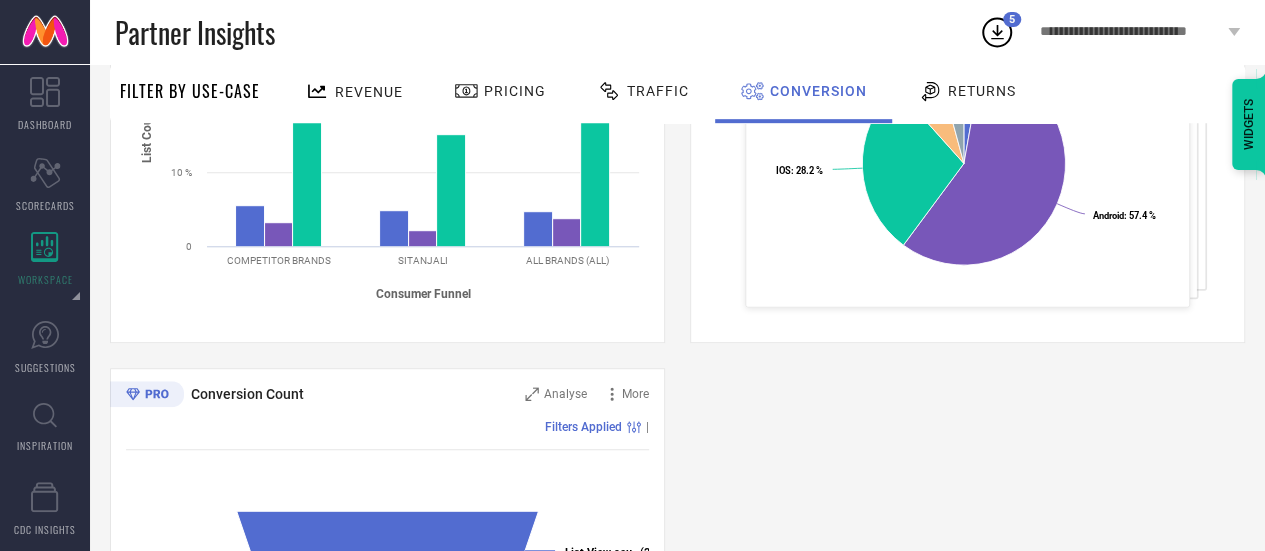 scroll, scrollTop: 503, scrollLeft: 0, axis: vertical 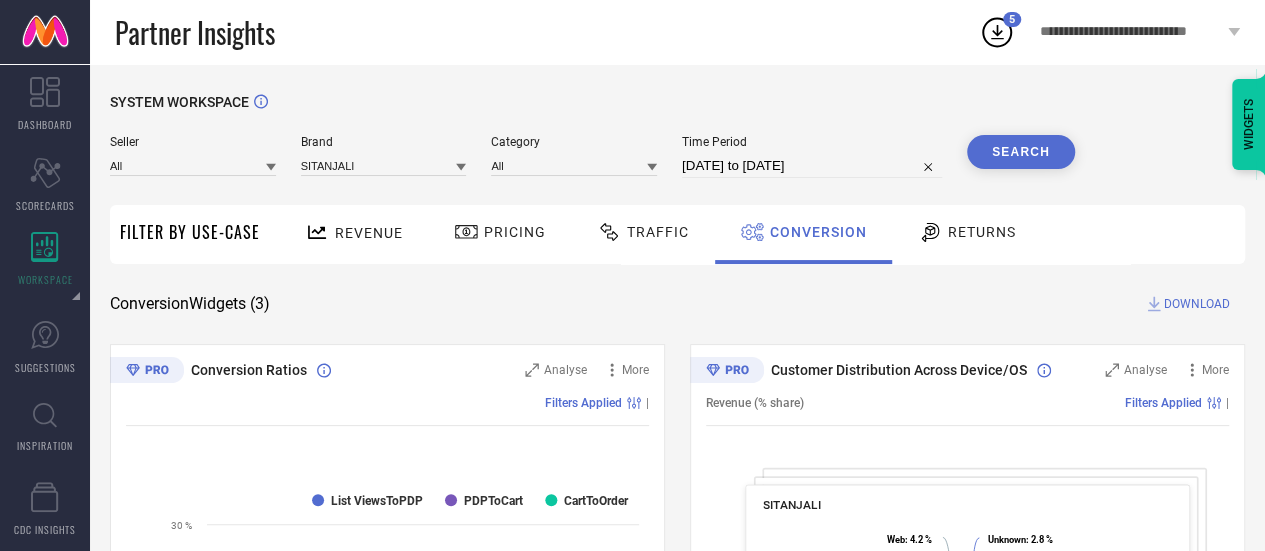 select on "6" 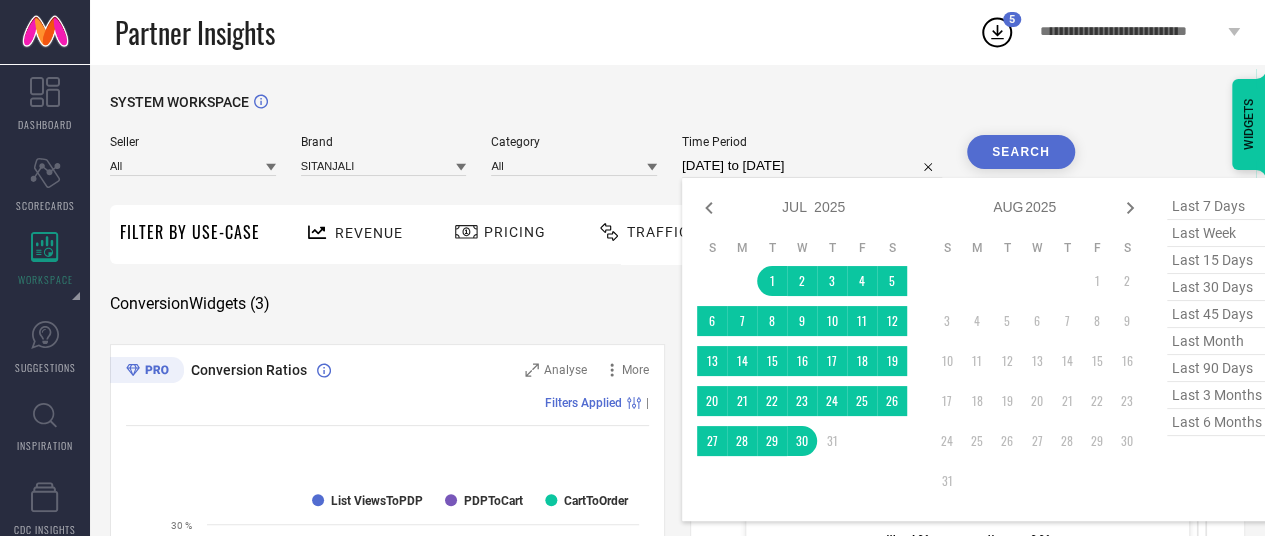 click on "[DATE] to [DATE]" at bounding box center (812, 166) 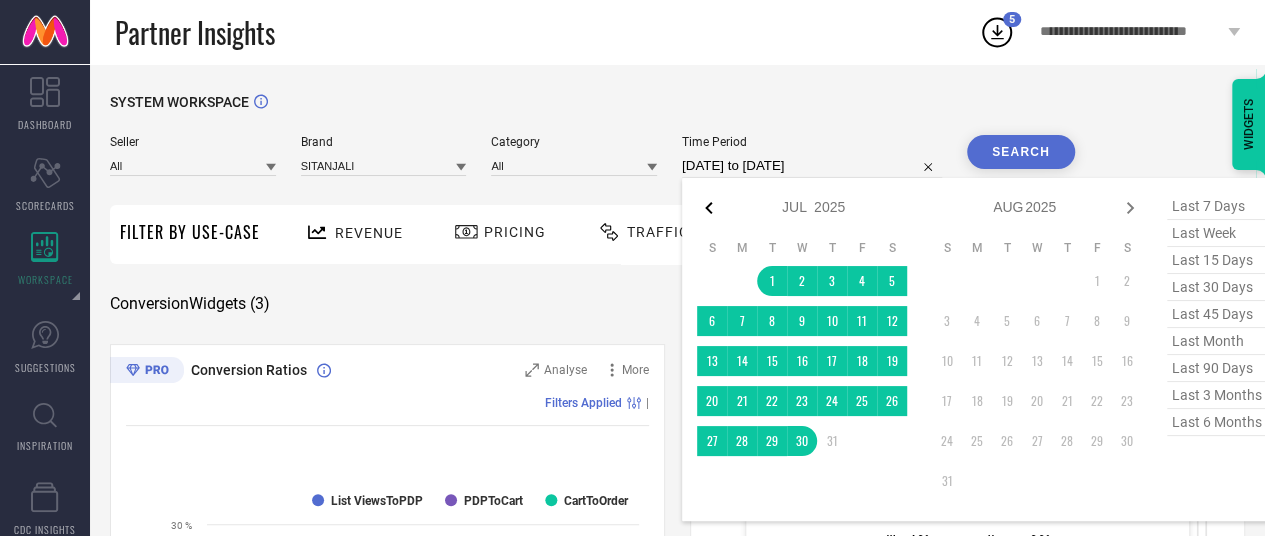 click 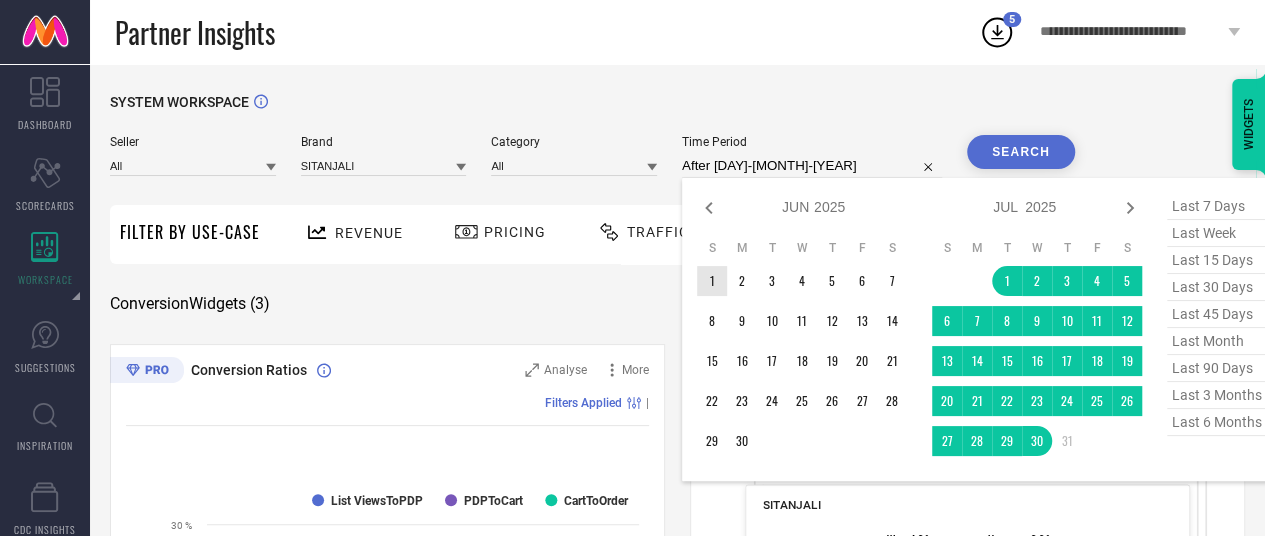 click on "1" at bounding box center (712, 281) 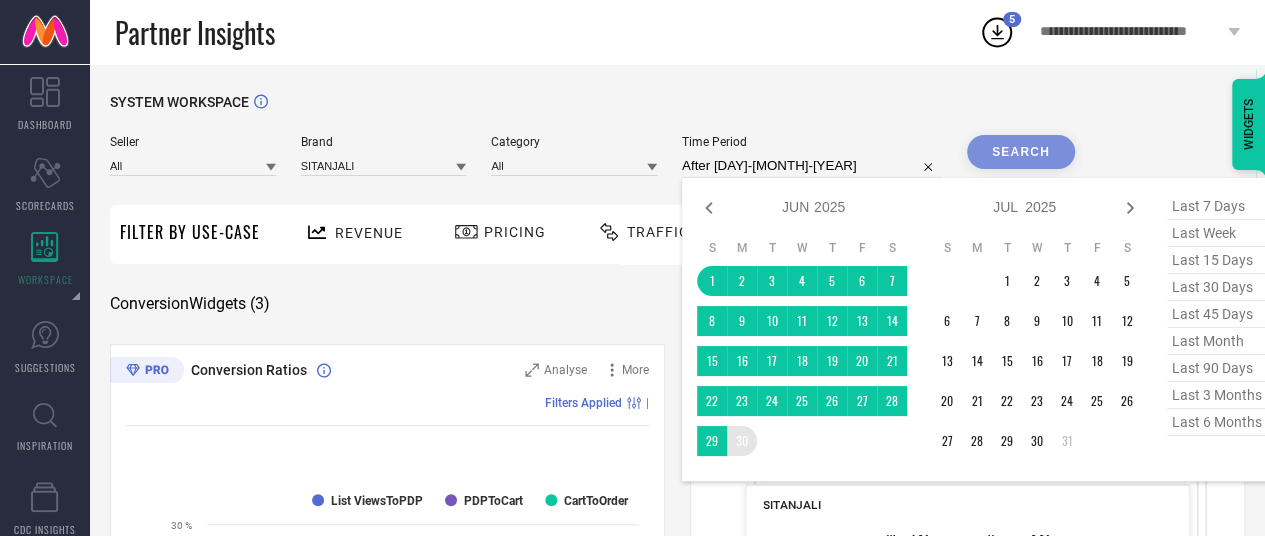 type on "[DAY]-[MONTH]-[YEAR] to [DAY]-[MONTH]-[YEAR]" 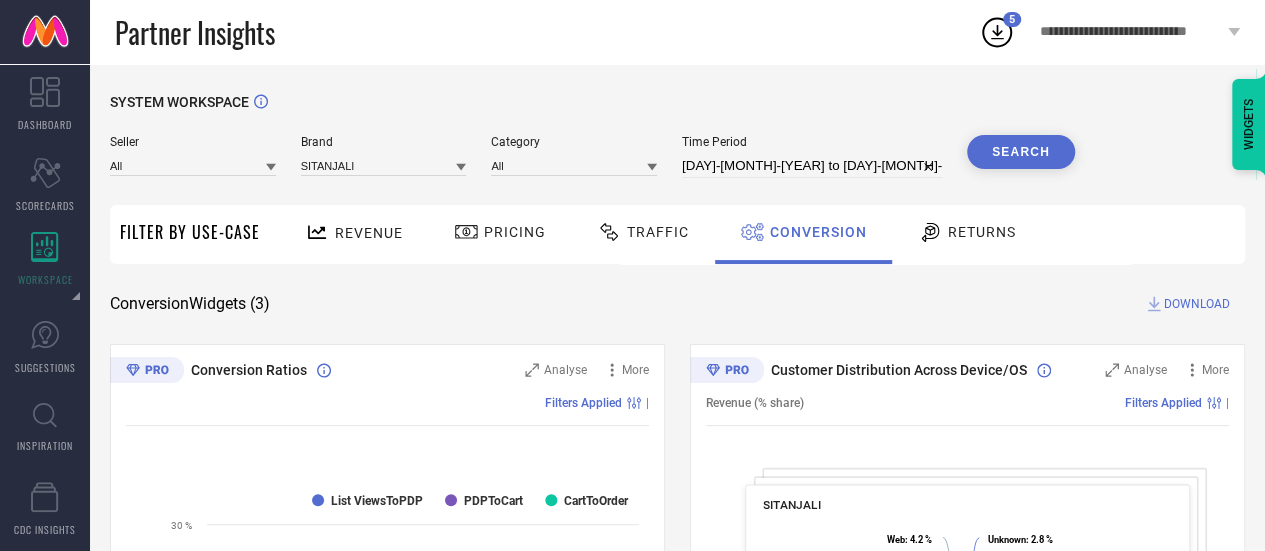 click on "Search" at bounding box center (1021, 152) 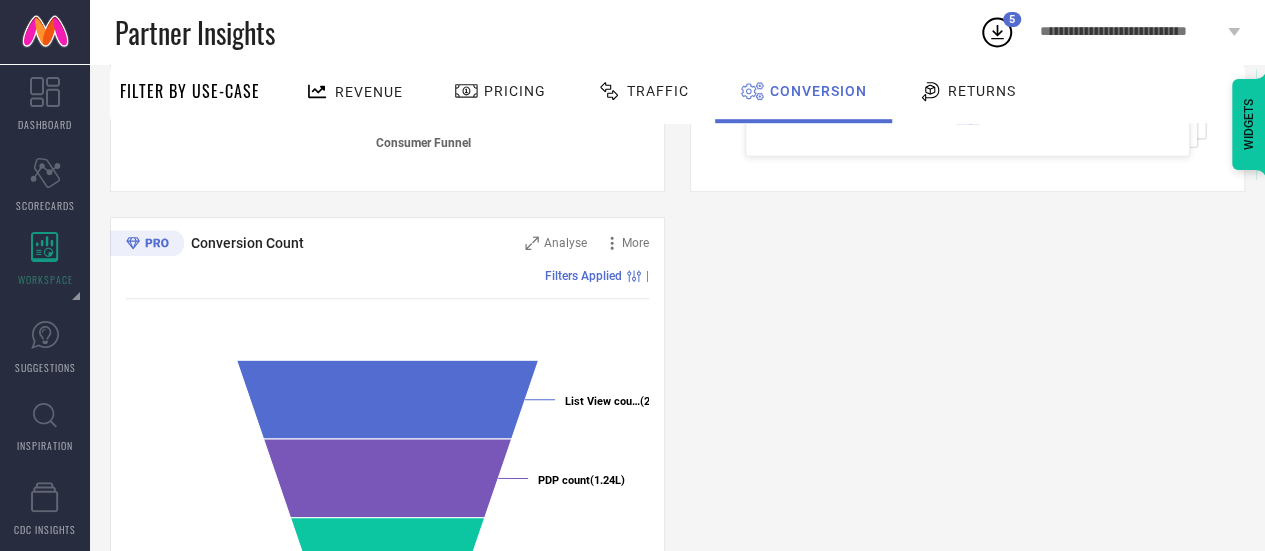 scroll, scrollTop: 655, scrollLeft: 0, axis: vertical 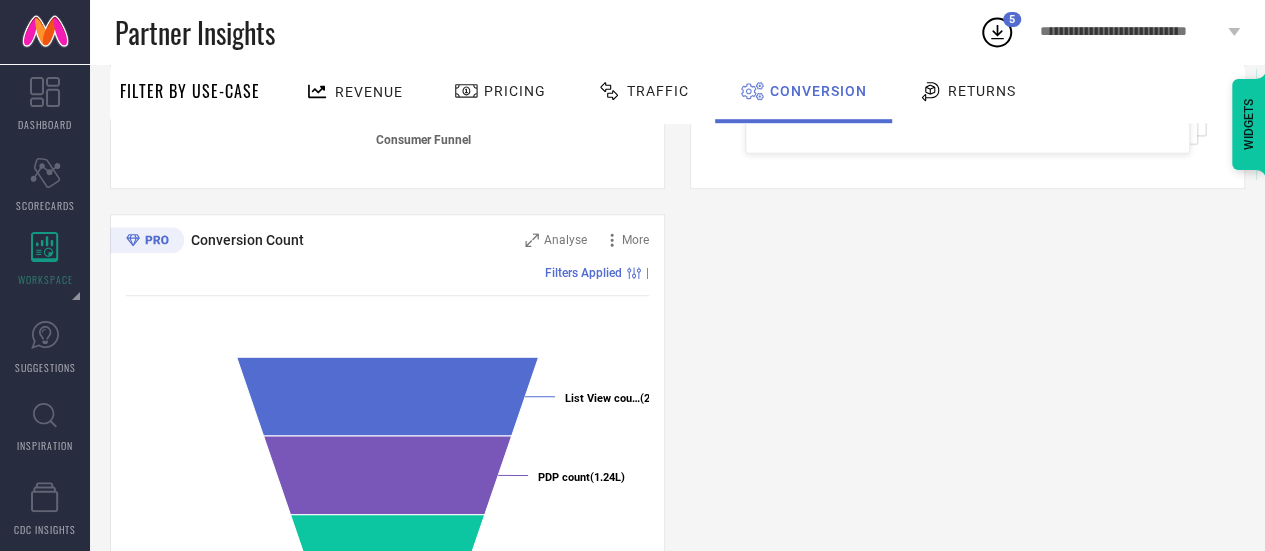 click on "Pricing" at bounding box center [515, 91] 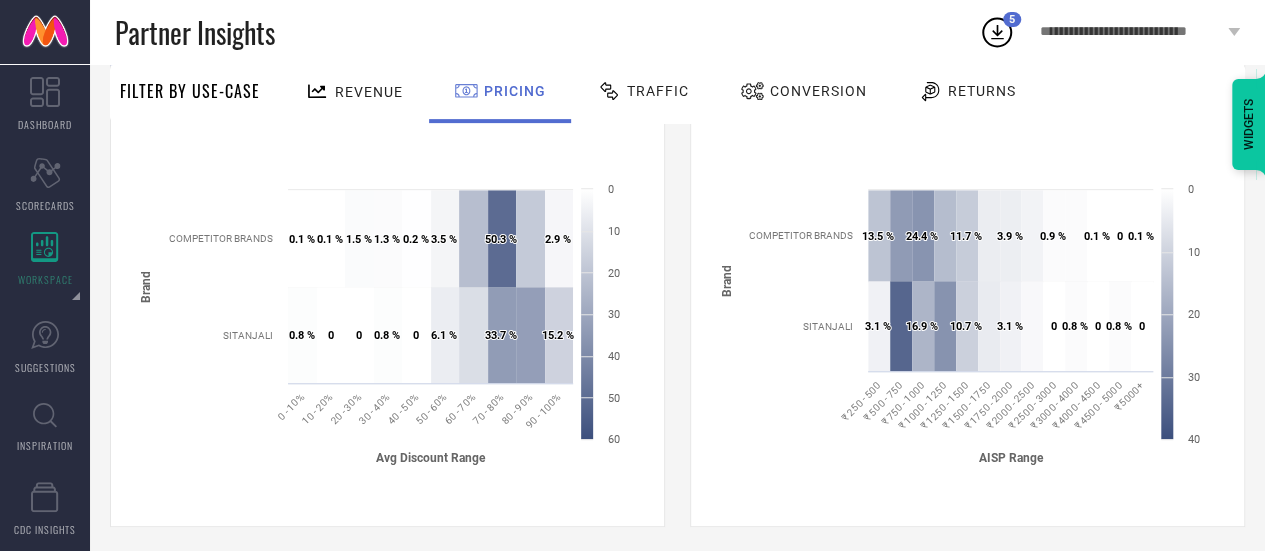 scroll, scrollTop: 318, scrollLeft: 0, axis: vertical 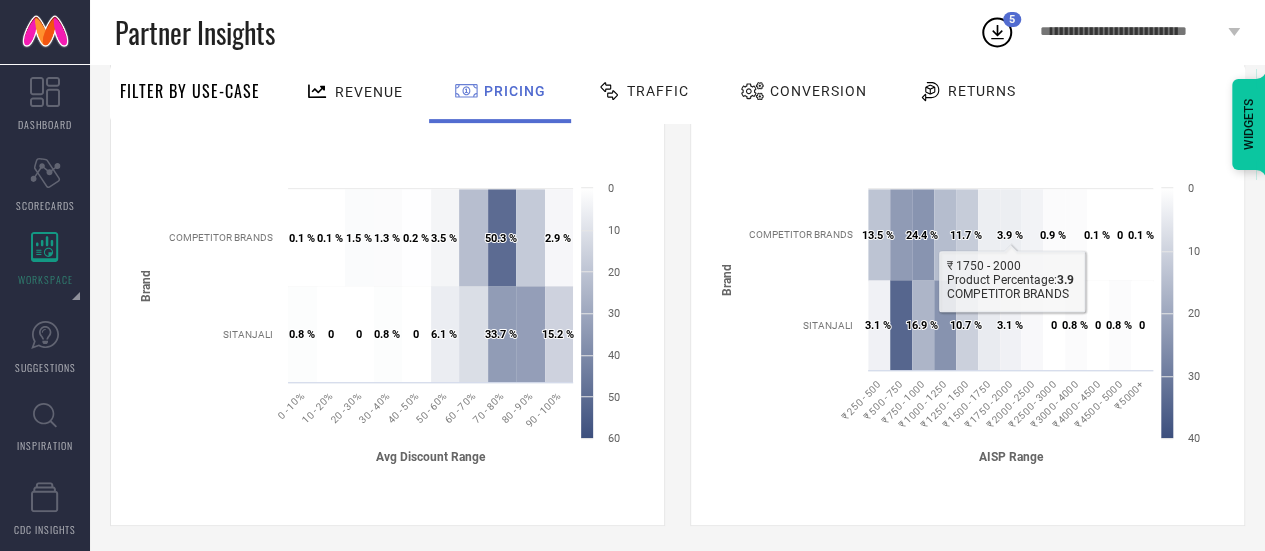click on "Returns" at bounding box center (967, 93) 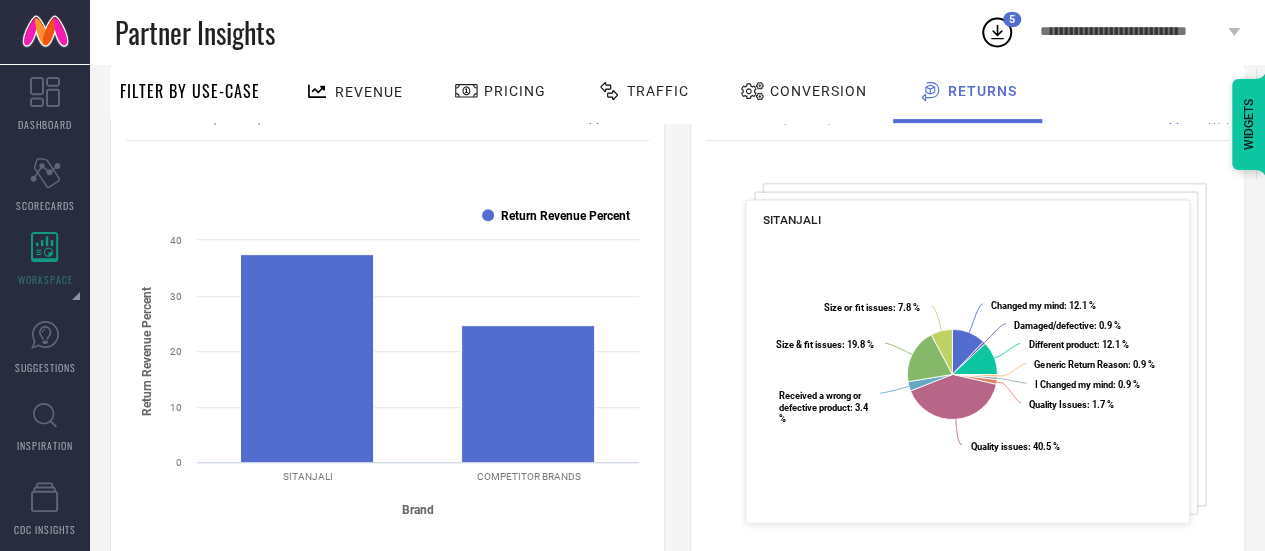 scroll, scrollTop: 0, scrollLeft: 0, axis: both 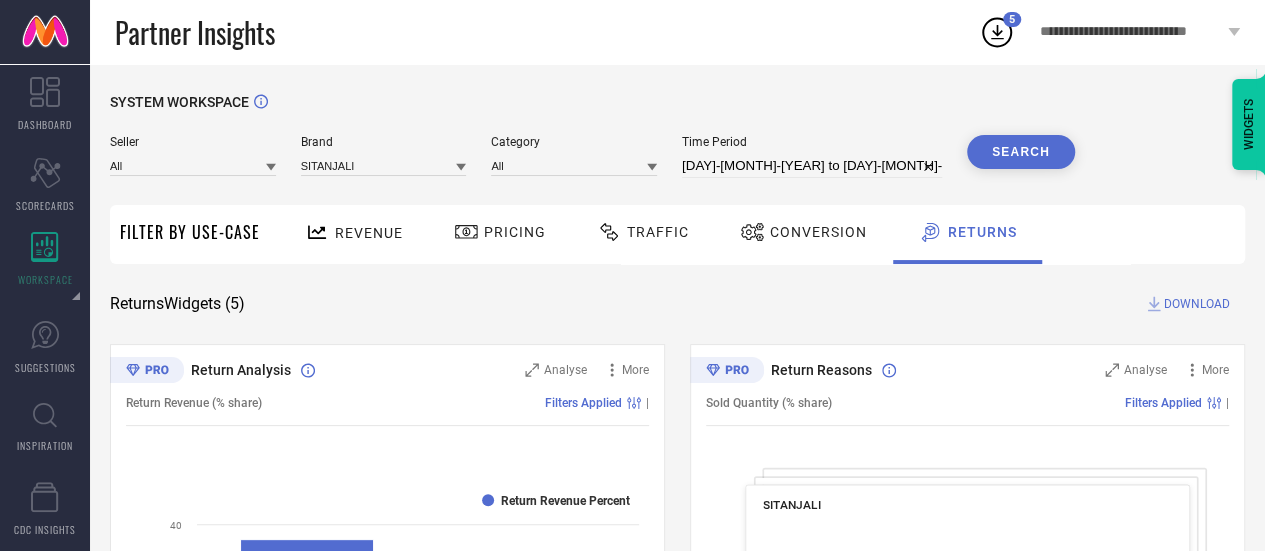 click on "DOWNLOAD" at bounding box center [1197, 304] 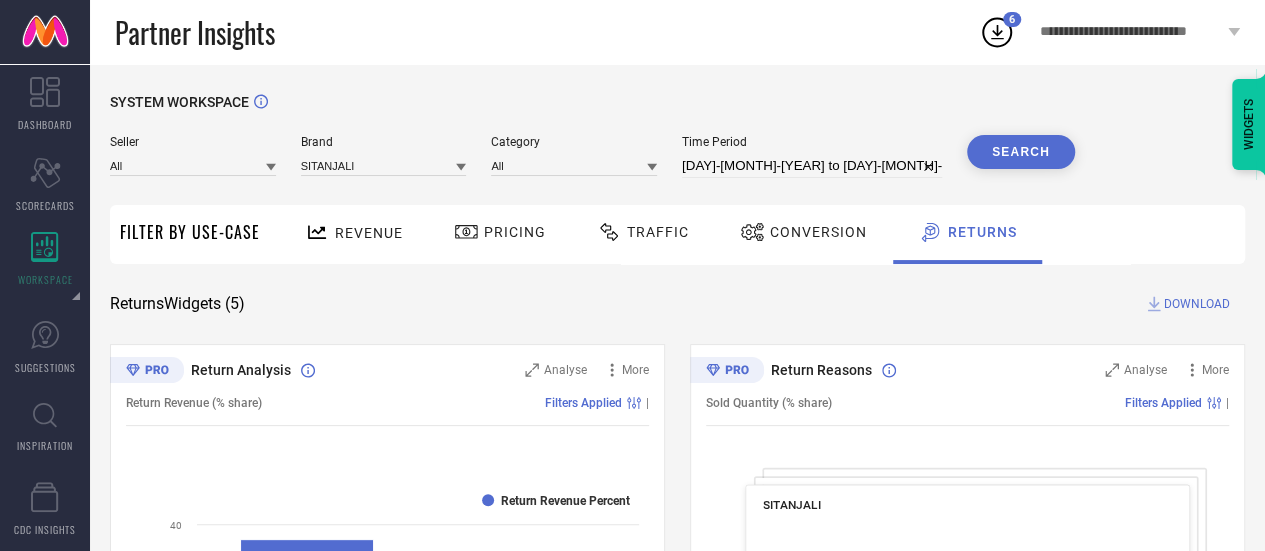 click 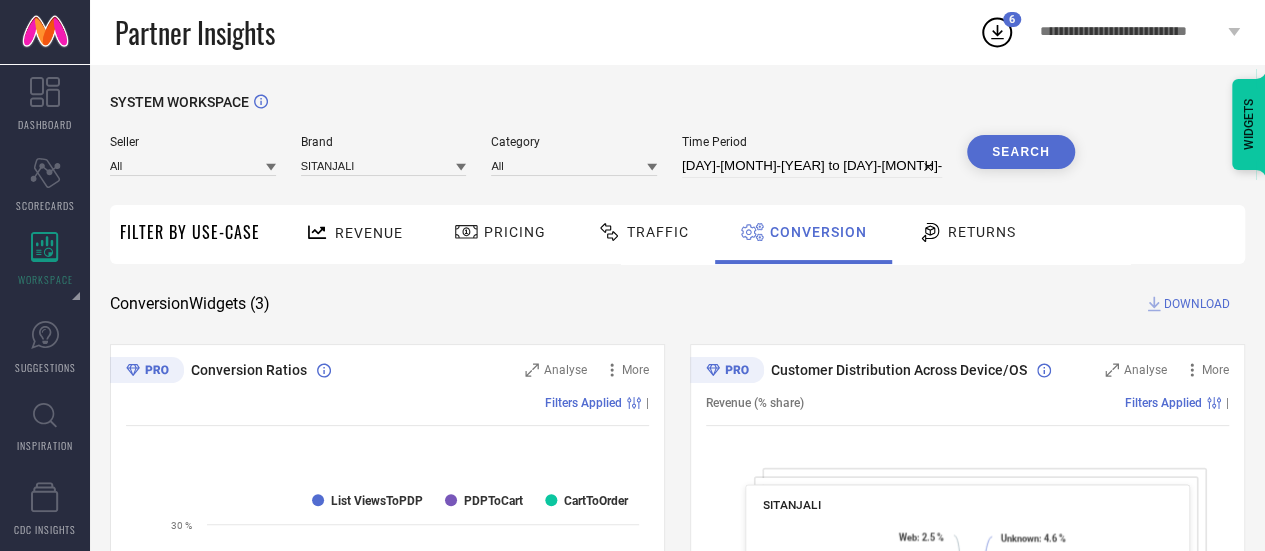 click on "DOWNLOAD" at bounding box center (1197, 304) 